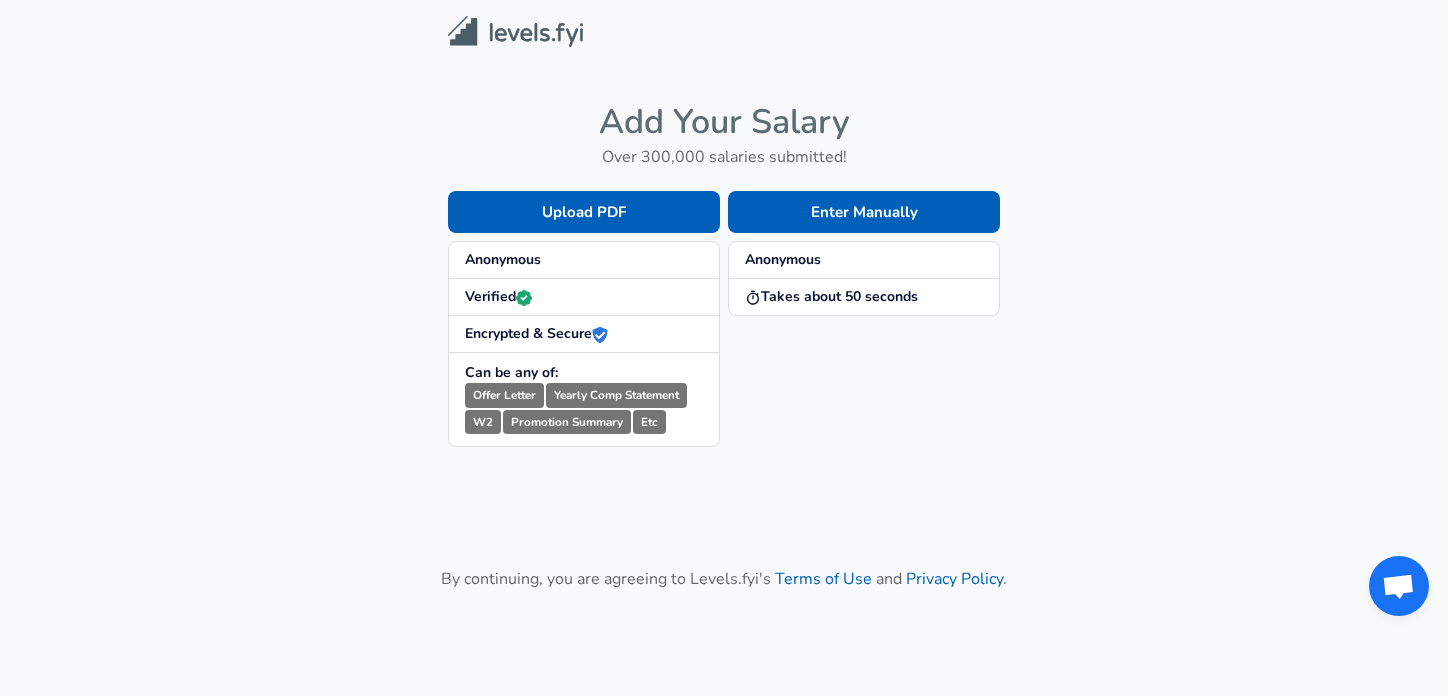 scroll, scrollTop: 0, scrollLeft: 0, axis: both 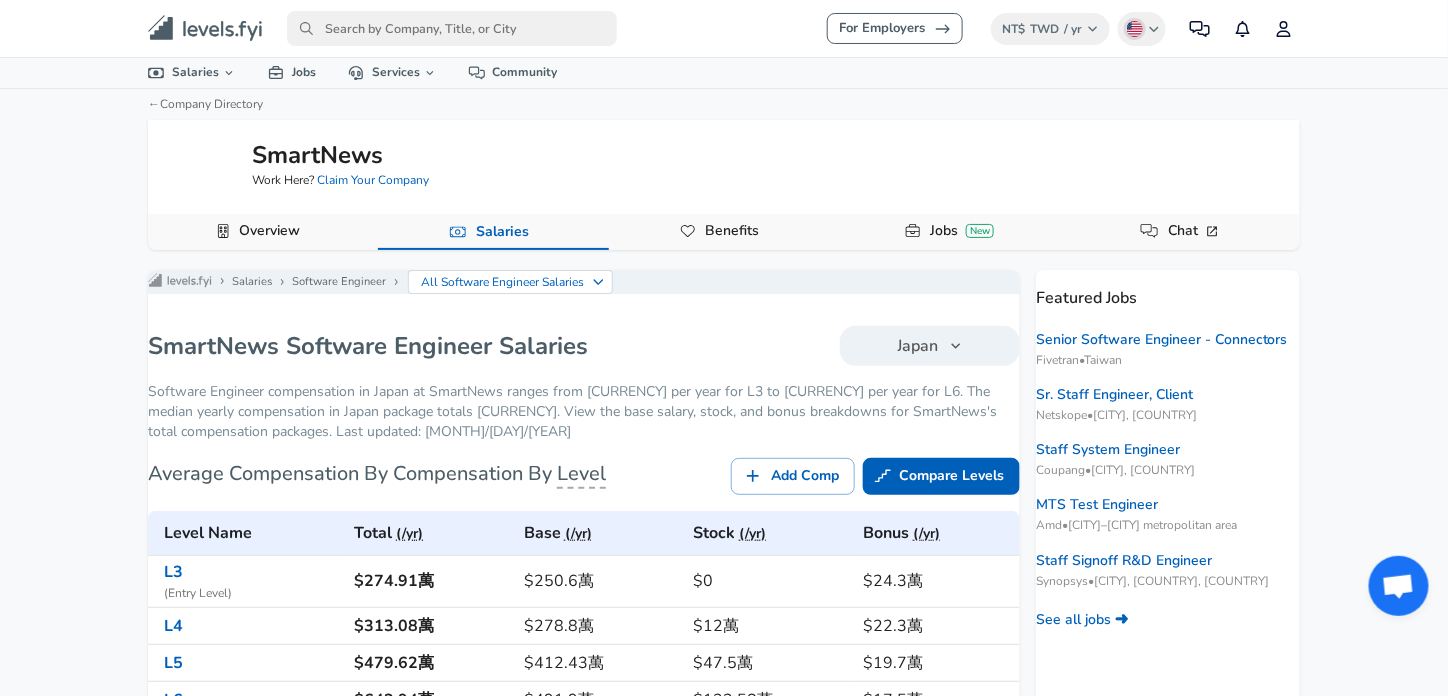 click on "Software Engineer compensation in Japan at SmartNews ranges from [CURRENCY] per year for L3 to [CURRENCY] per year for L6. The median yearly compensation in Japan package totals [CURRENCY]. View the base salary, stock, and bonus breakdowns for SmartNews's total compensation packages. Last updated: [MONTH]/[DAY]/[YEAR]" at bounding box center [584, 412] 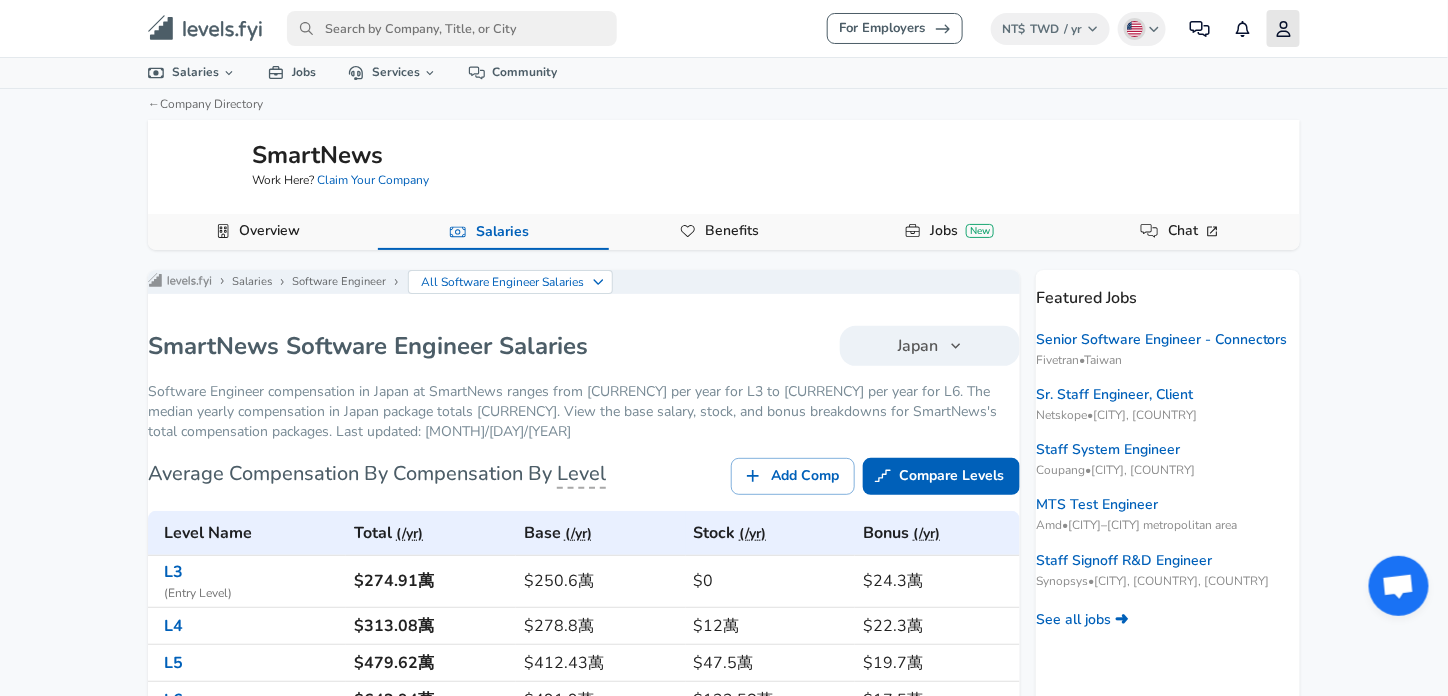 click 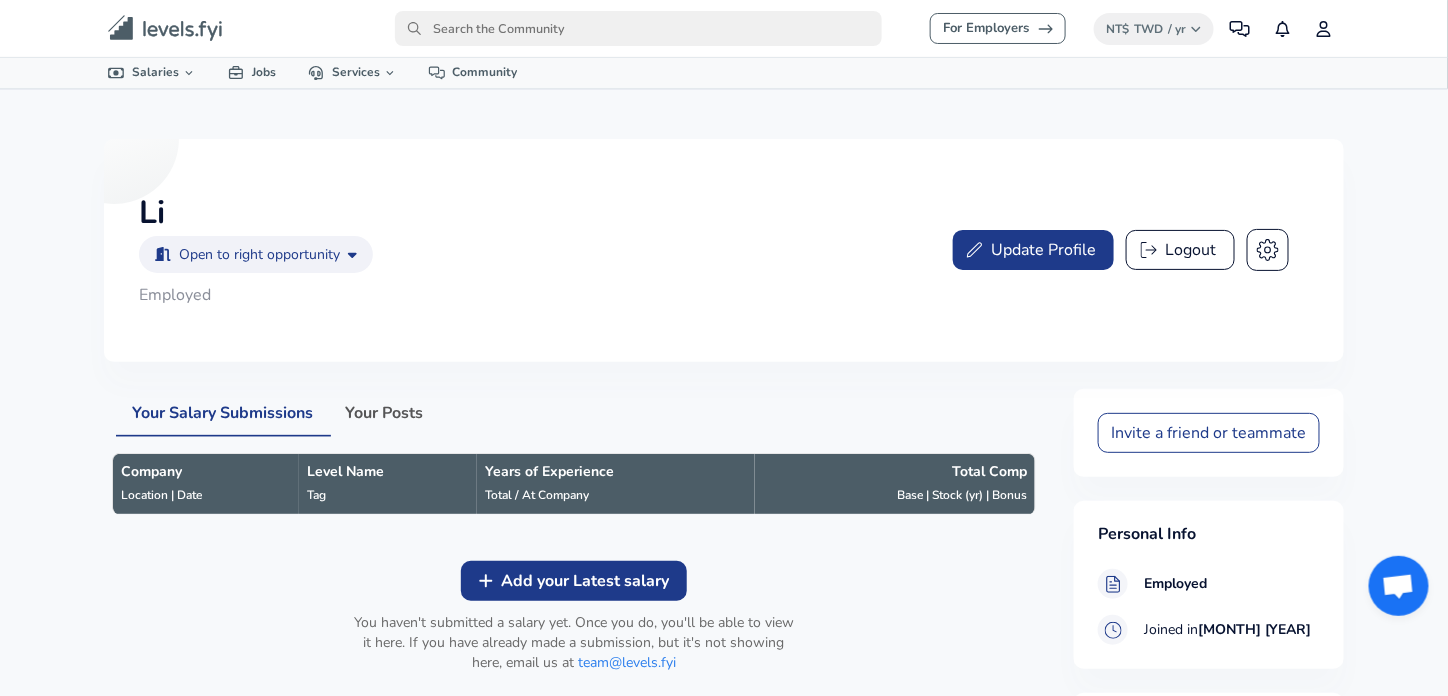 click on "Your Posts" at bounding box center (384, 413) 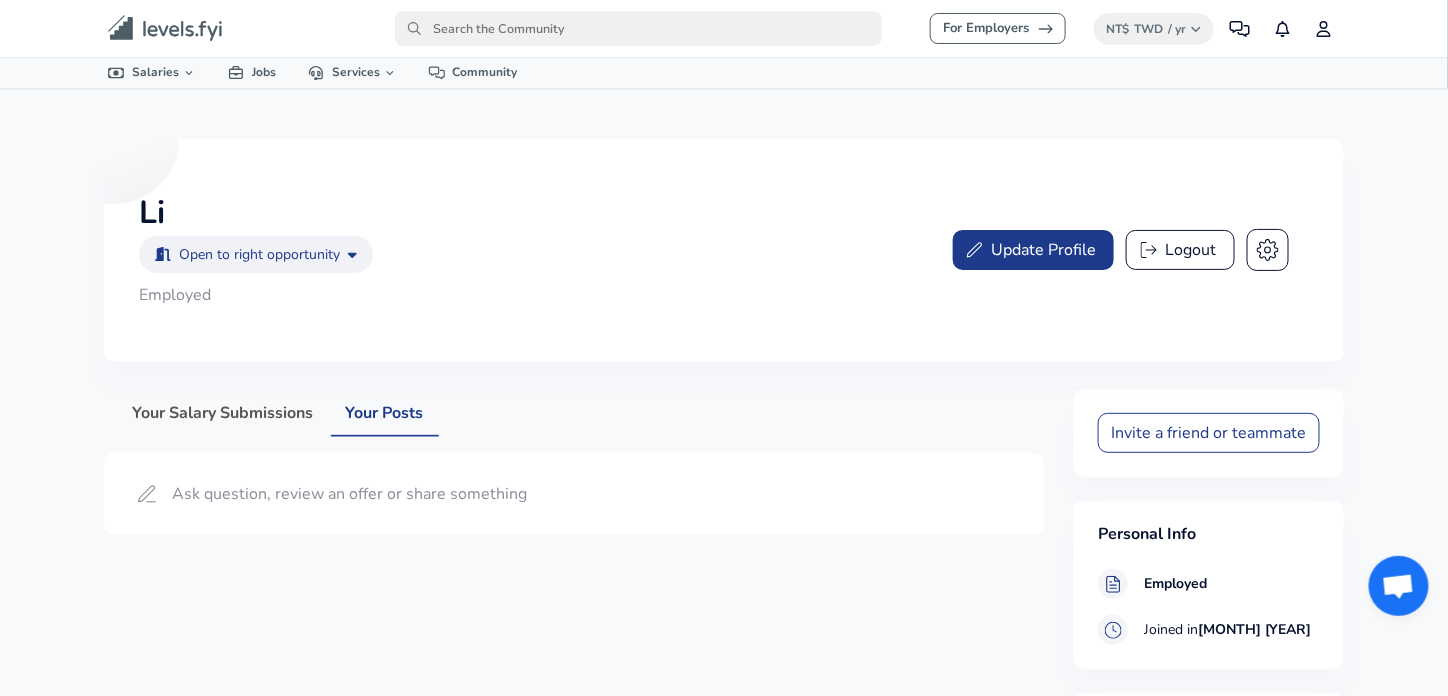 click on "Your Salary Submissions" at bounding box center [222, 413] 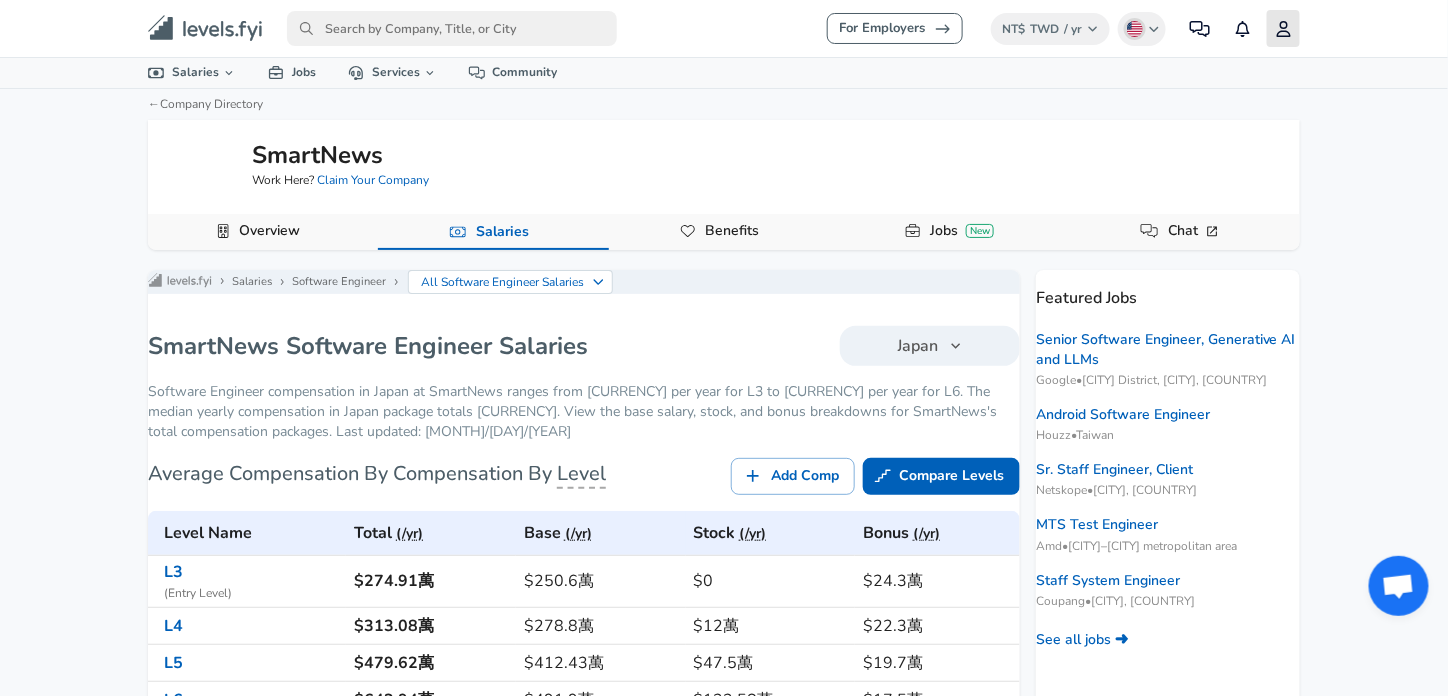 click on "Profile" at bounding box center (1283, 28) 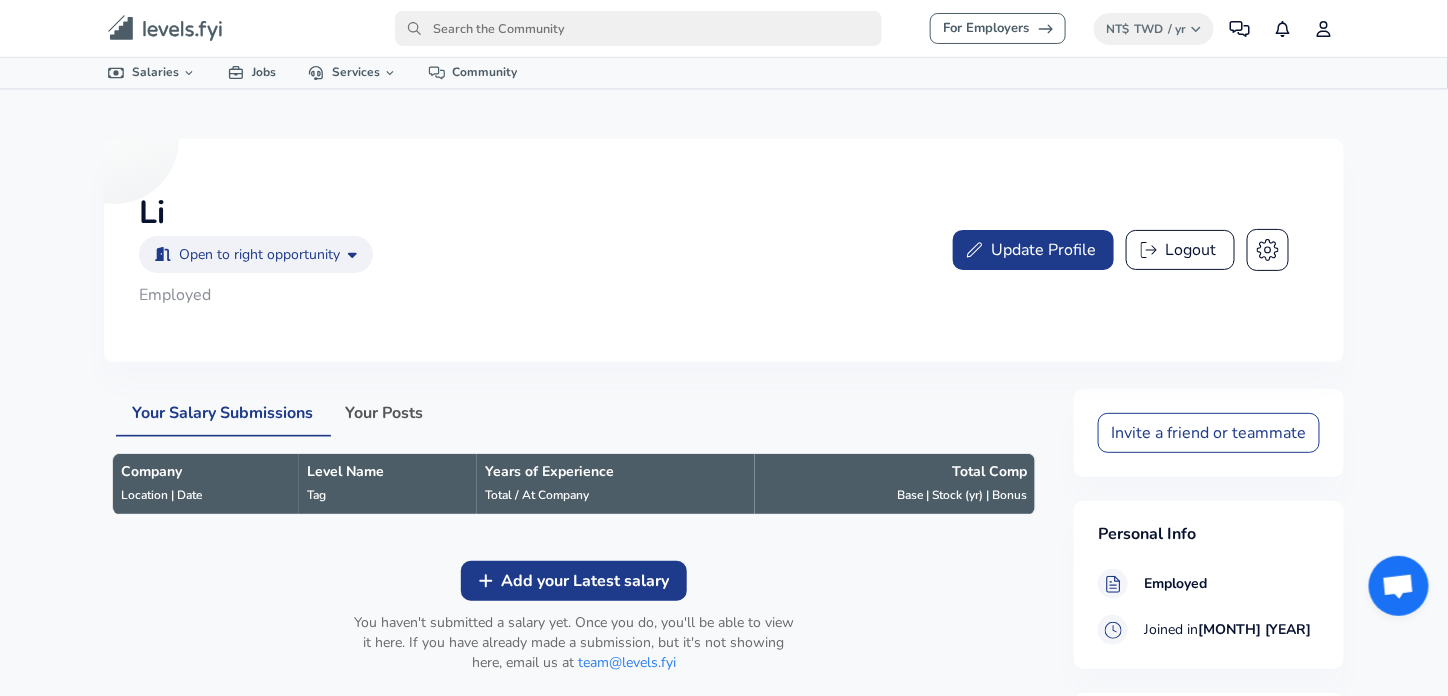 click on "Add your Latest salary" at bounding box center [585, 581] 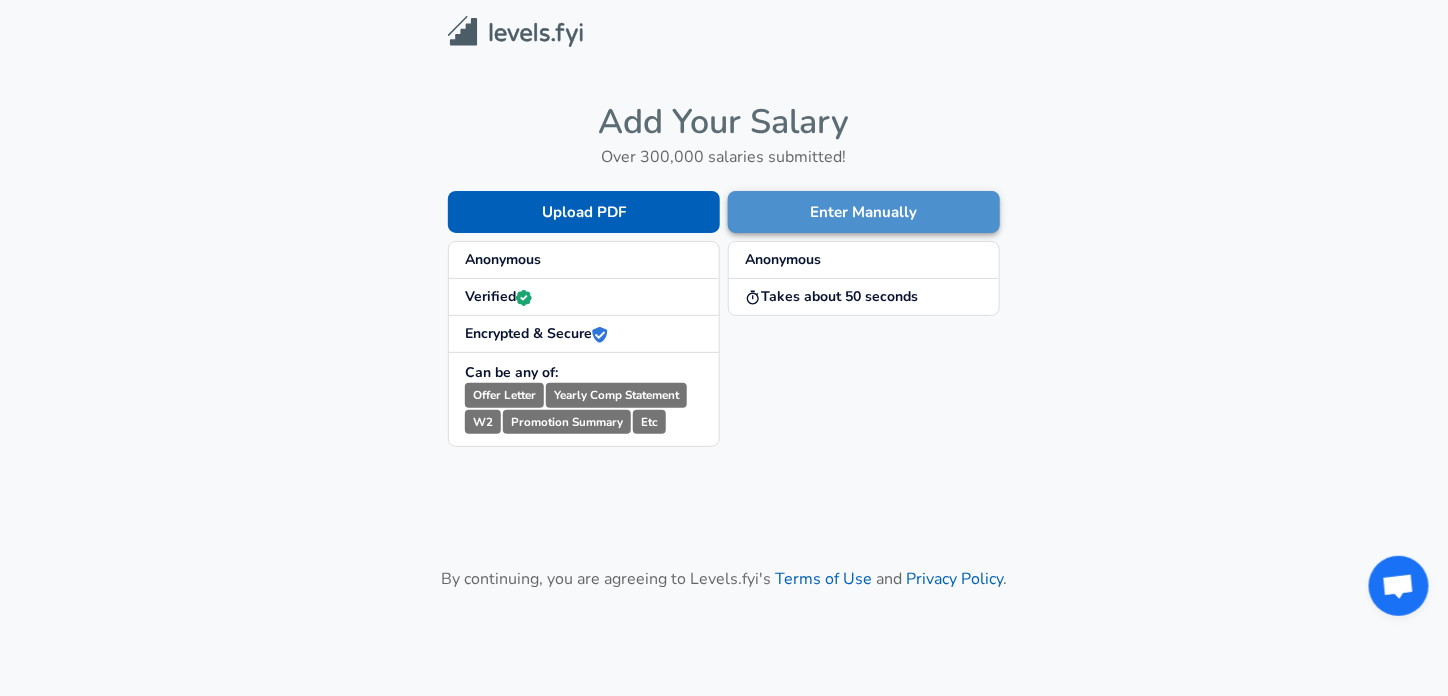 click on "Enter Manually" at bounding box center [864, 212] 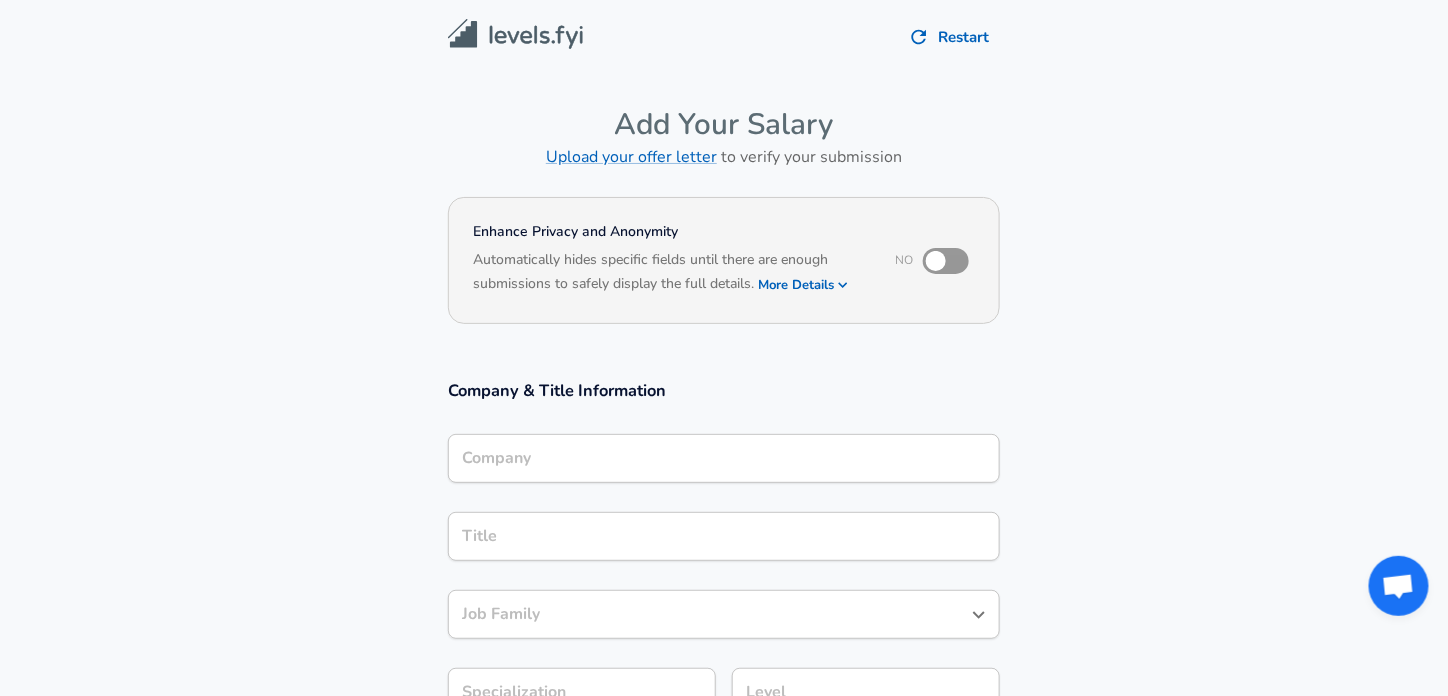 click on "Company" at bounding box center (724, 458) 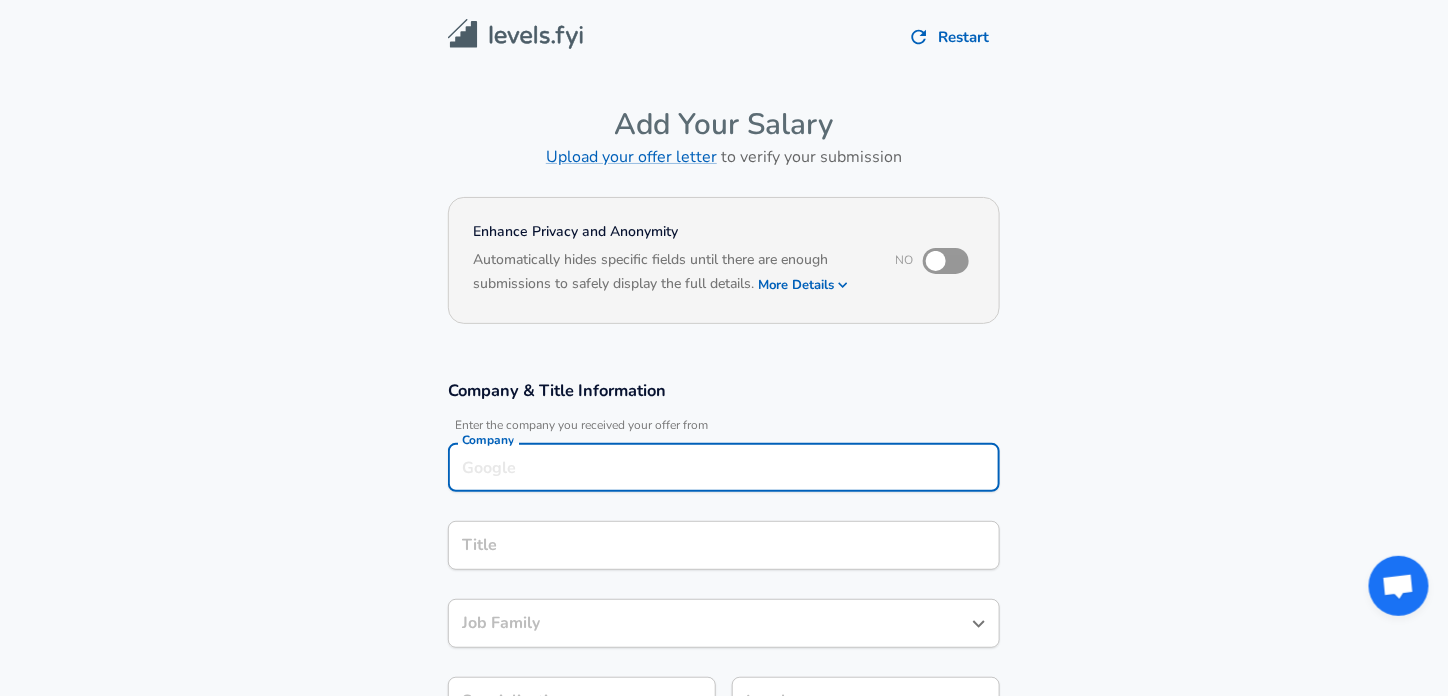 scroll, scrollTop: 20, scrollLeft: 0, axis: vertical 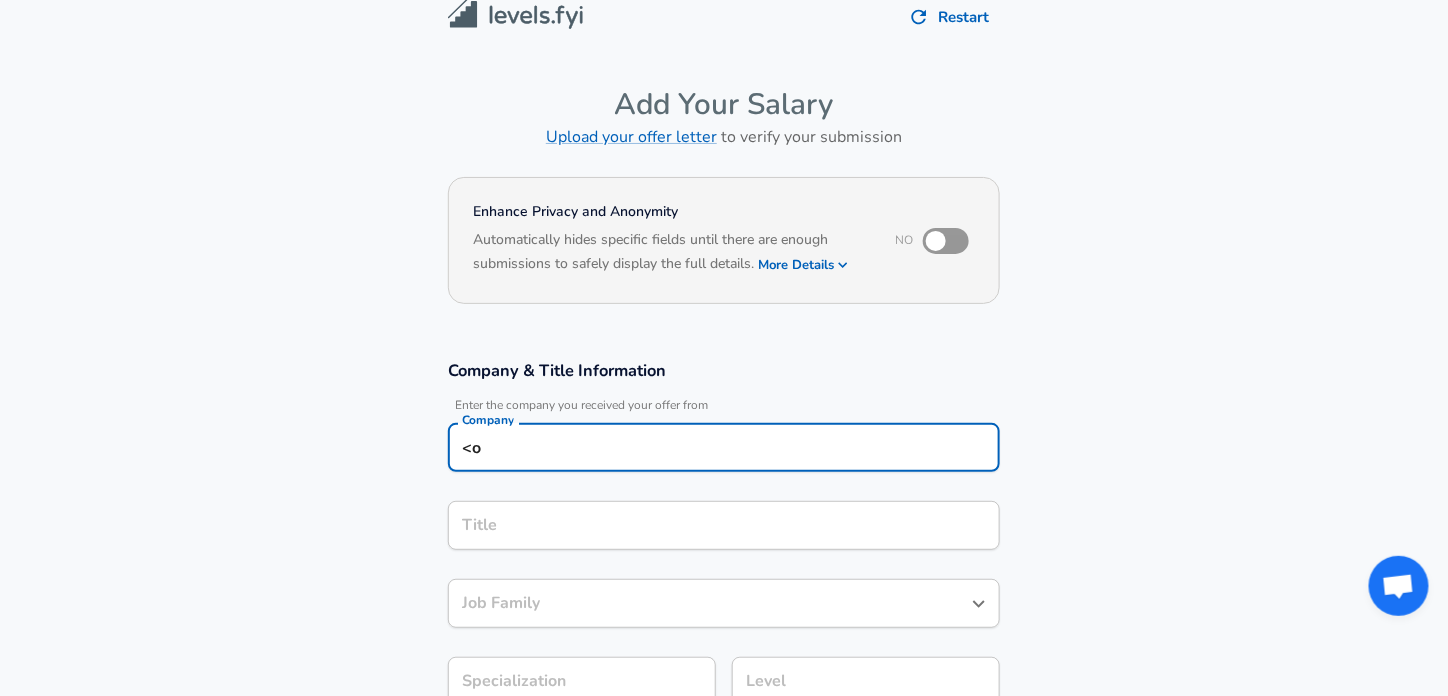 type on "<" 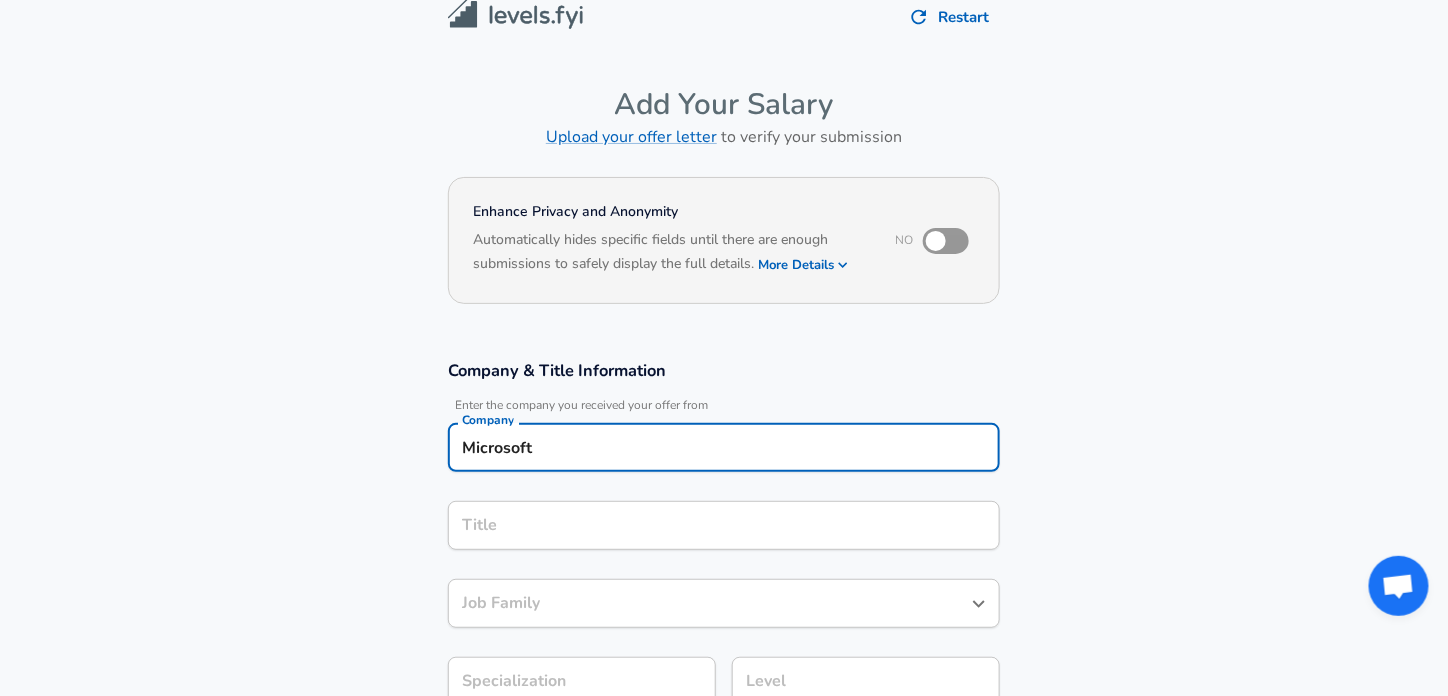 scroll, scrollTop: 0, scrollLeft: 0, axis: both 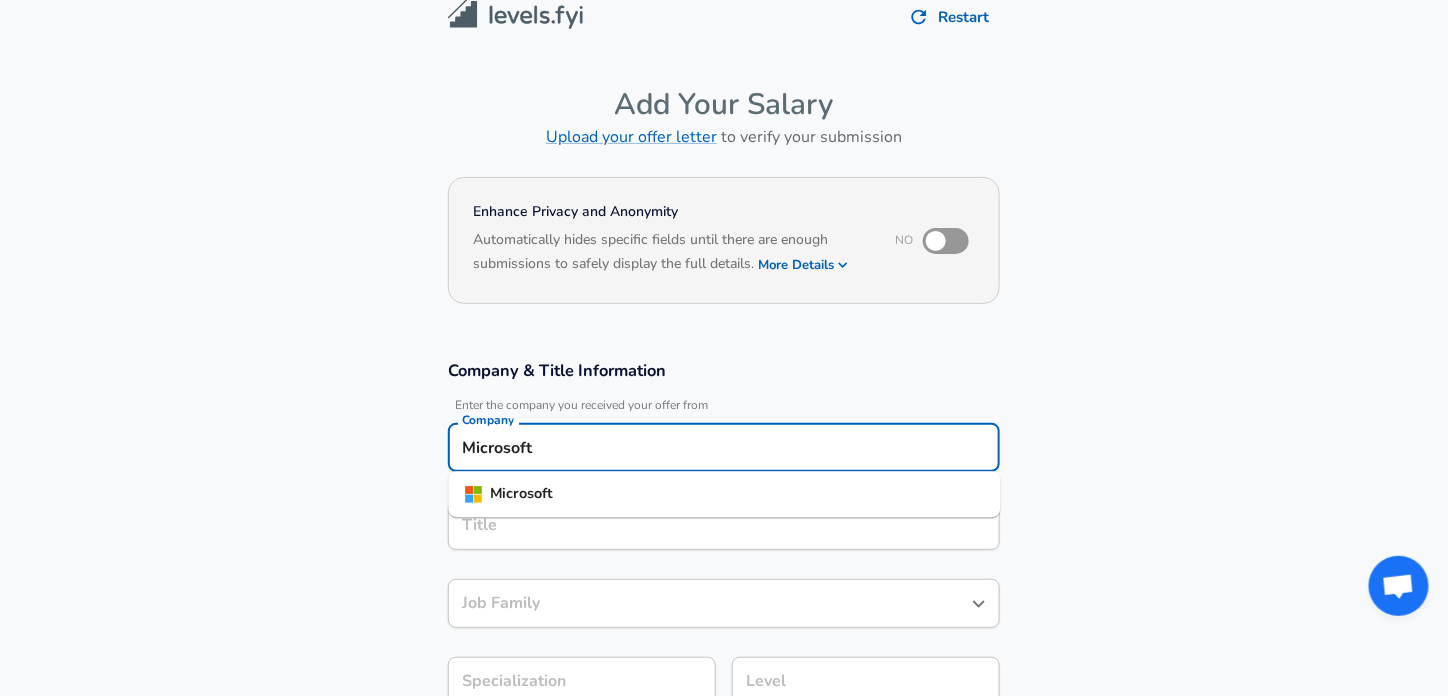 click on "Microsoft" at bounding box center (725, 494) 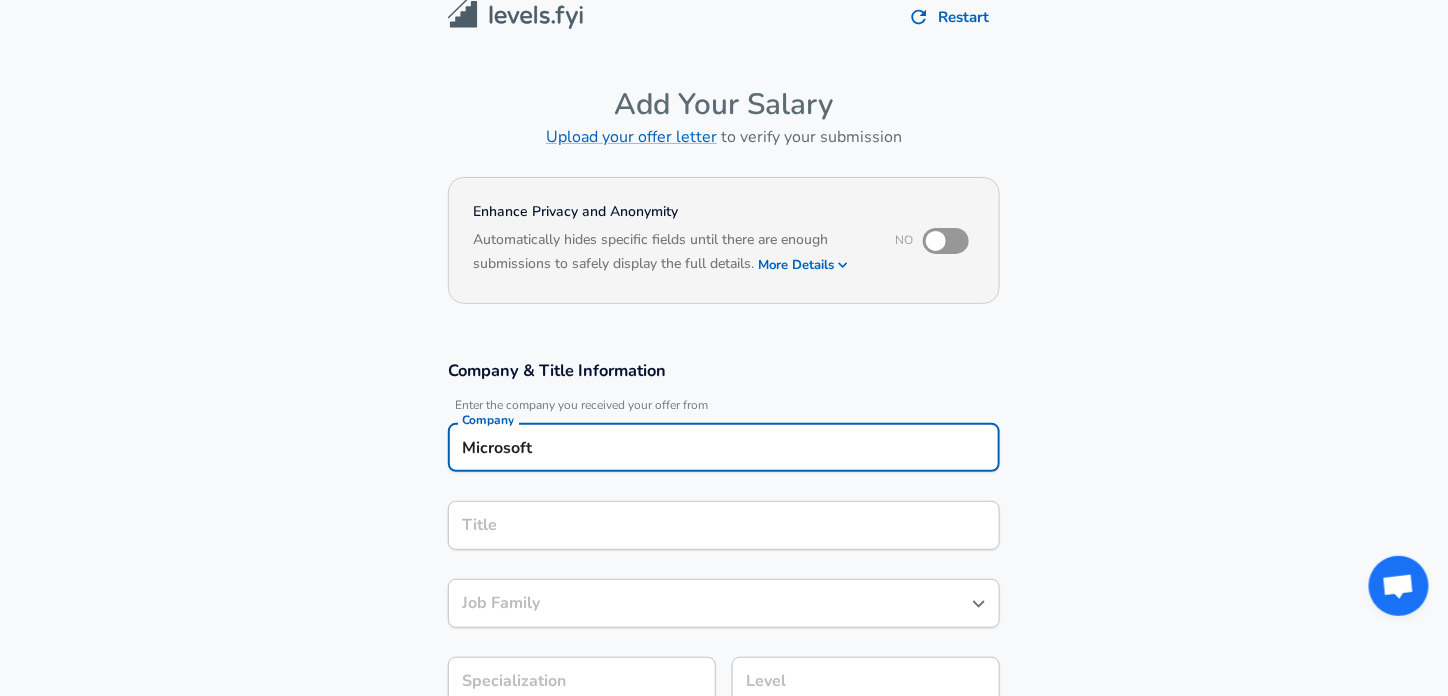 type on "Microsoft" 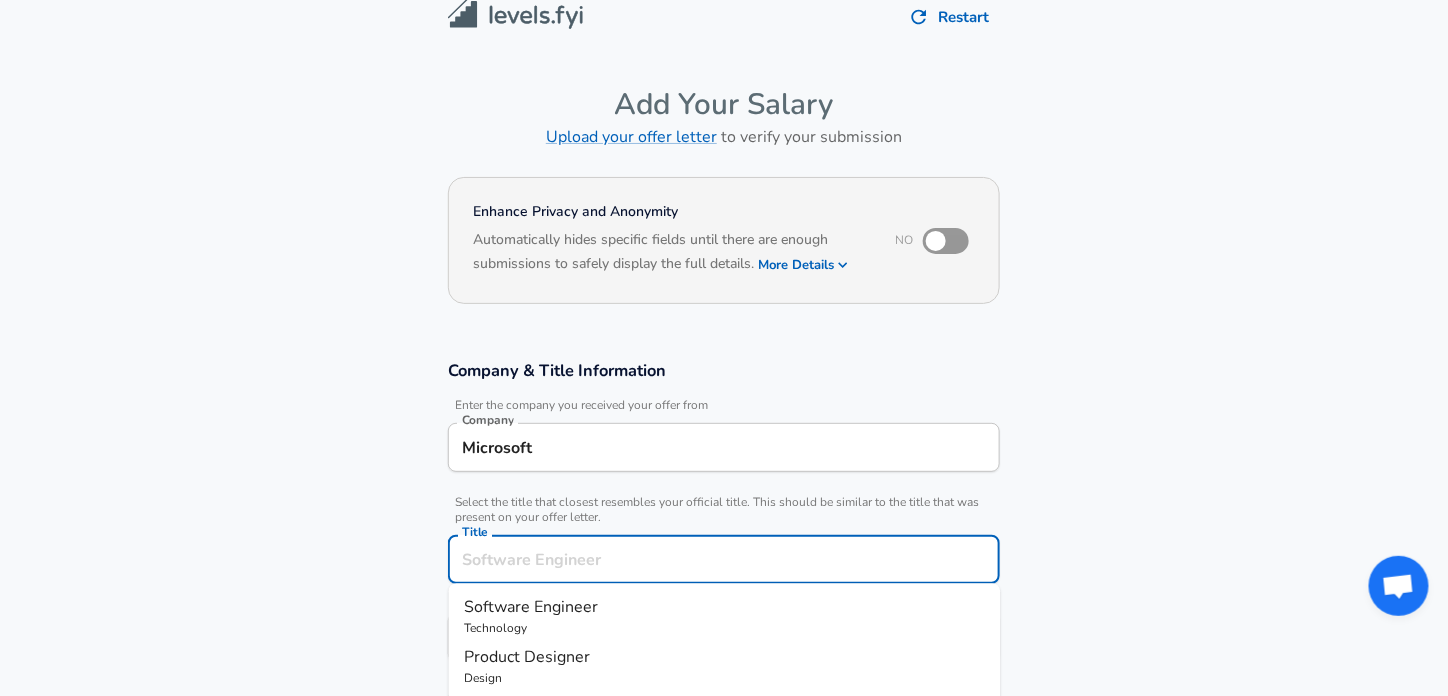 scroll, scrollTop: 60, scrollLeft: 0, axis: vertical 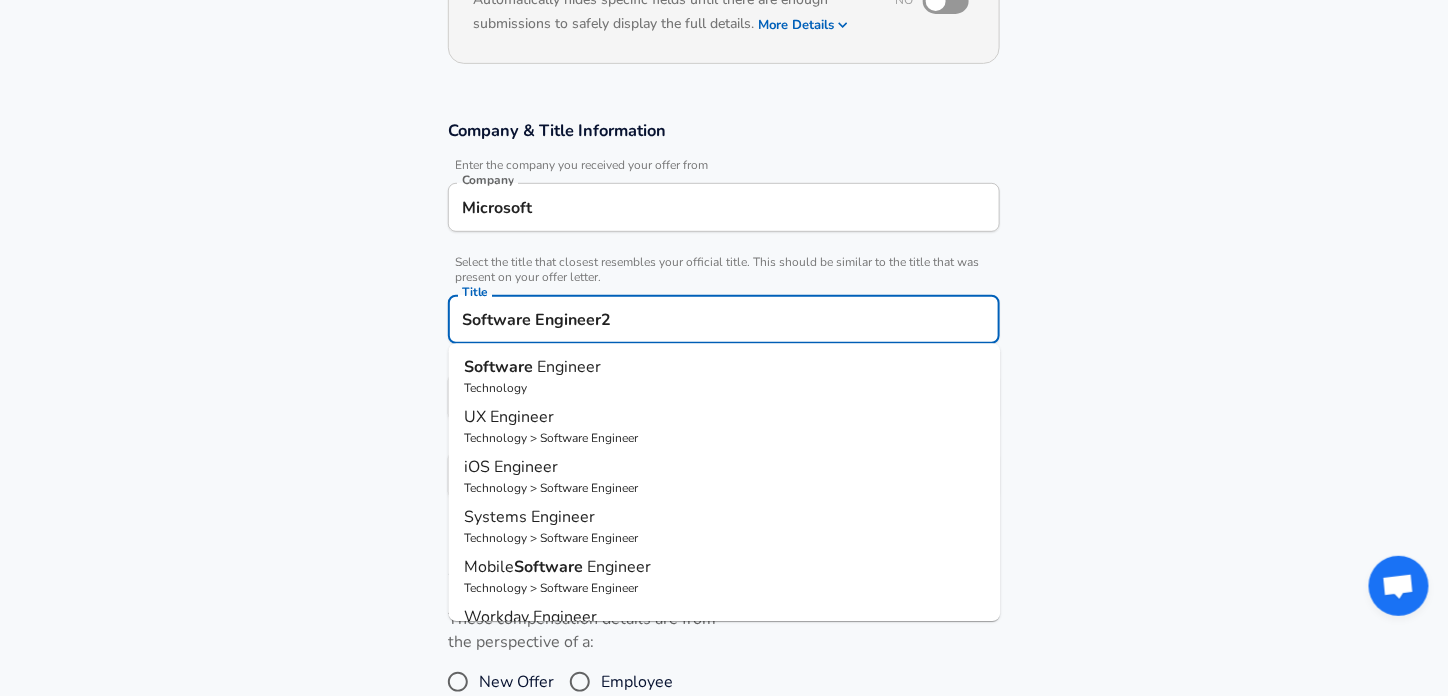 click on "Engineer" at bounding box center [570, 367] 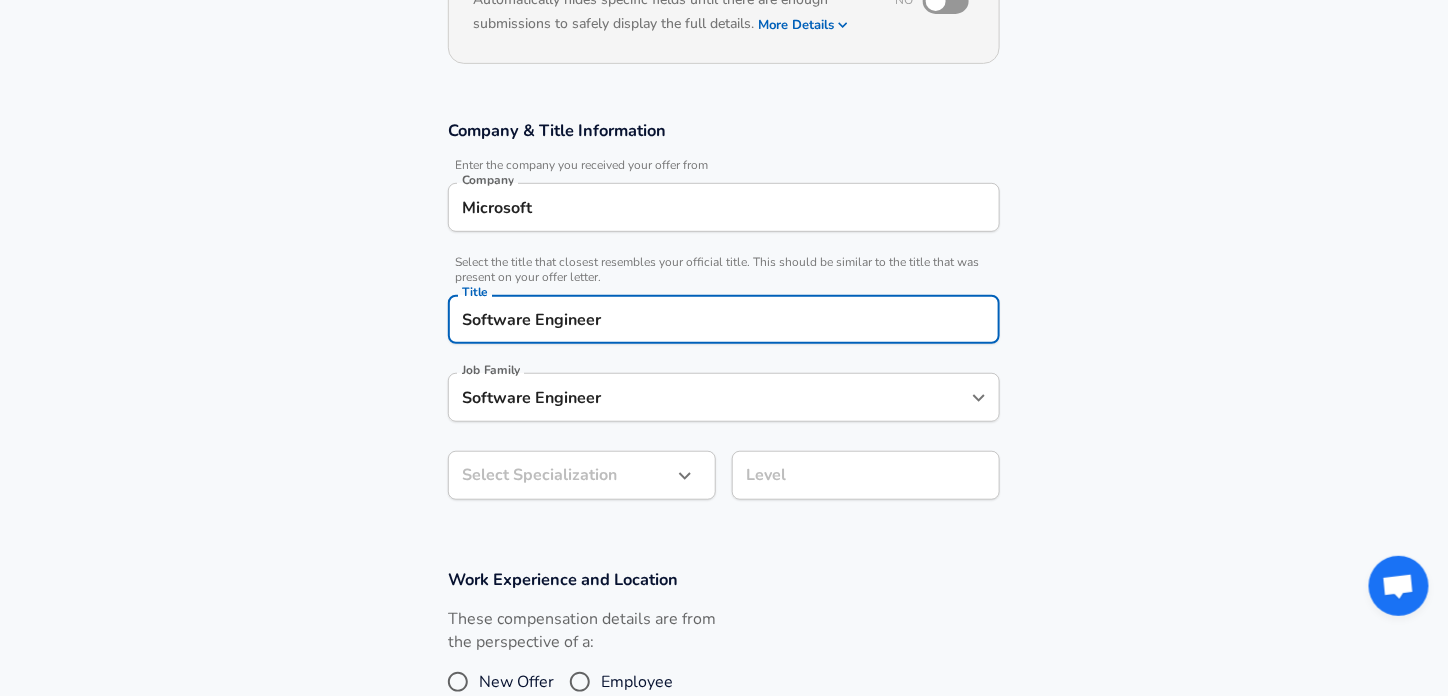 type on "Software Engineer" 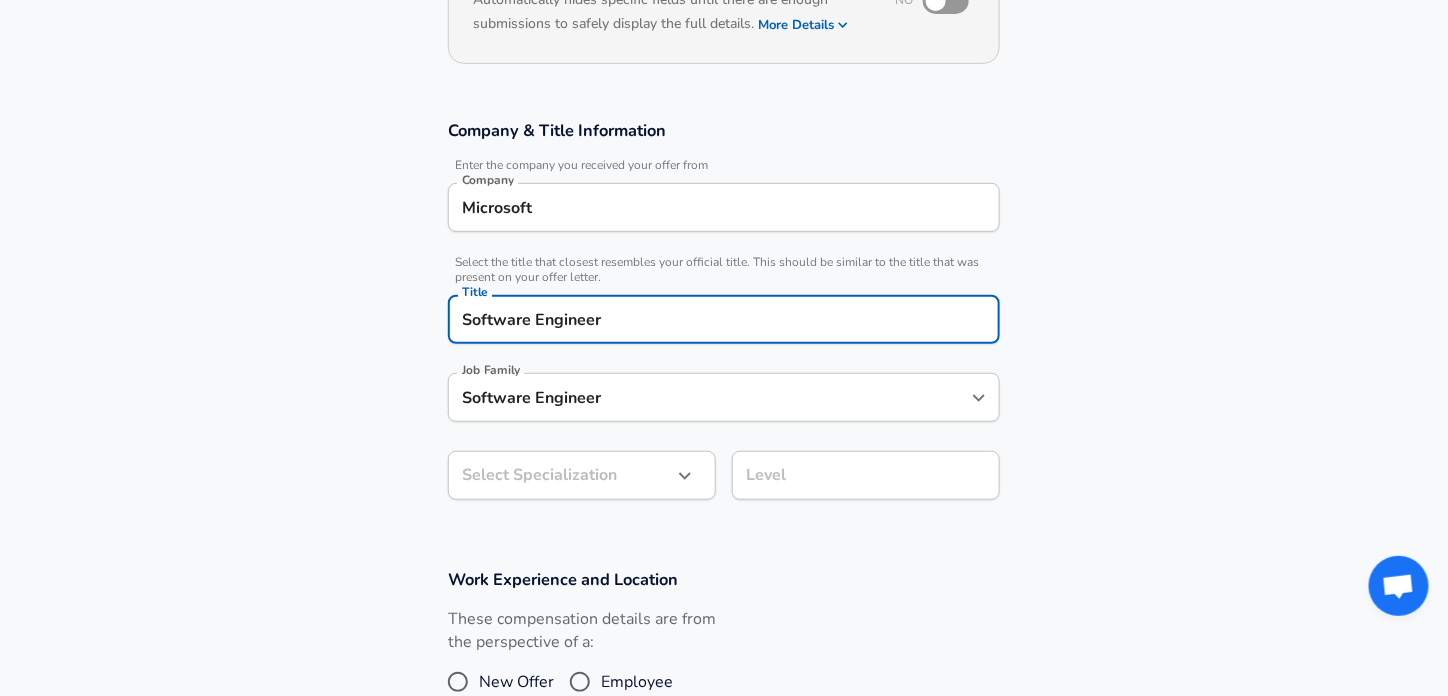 click on "Restart Add Your Salary Upload your offer letter  to verify your submission Enhance Privacy and Anonymity No Automatically hides specific fields until there are enough submissions to safely display the full details.   More Details Based on your submission and the data points that we have already collected, we will automatically hide and anonymize specific fields if there aren't enough data points to remain sufficiently anonymous. Company & Title Information ​ Enter the company you received your offer from Company Microsoft Company ​ Select the title that closest resembles your official title. This should be similar to the title that was present on your offer letter. Title Software Engineer Title Job Family Software Engineer Job Family Select Specialization ​ Select Specialization Level Level Work Experience and Location These compensation details are from the perspective of a: New Offer Employee Submit Salary By continuing, you are agreeing to Levels.fyi's   Terms of Use   and   Privacy Policy .   © [YEAR] -" at bounding box center (724, 88) 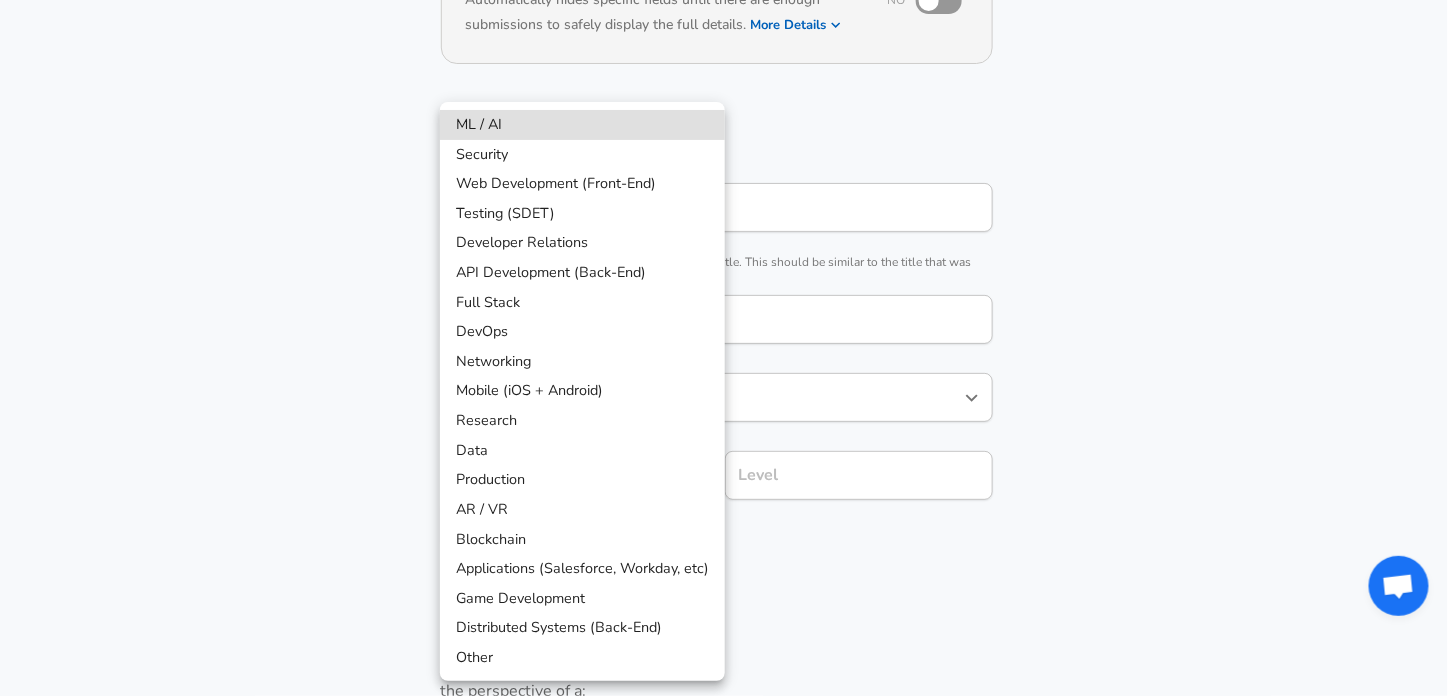 scroll, scrollTop: 320, scrollLeft: 0, axis: vertical 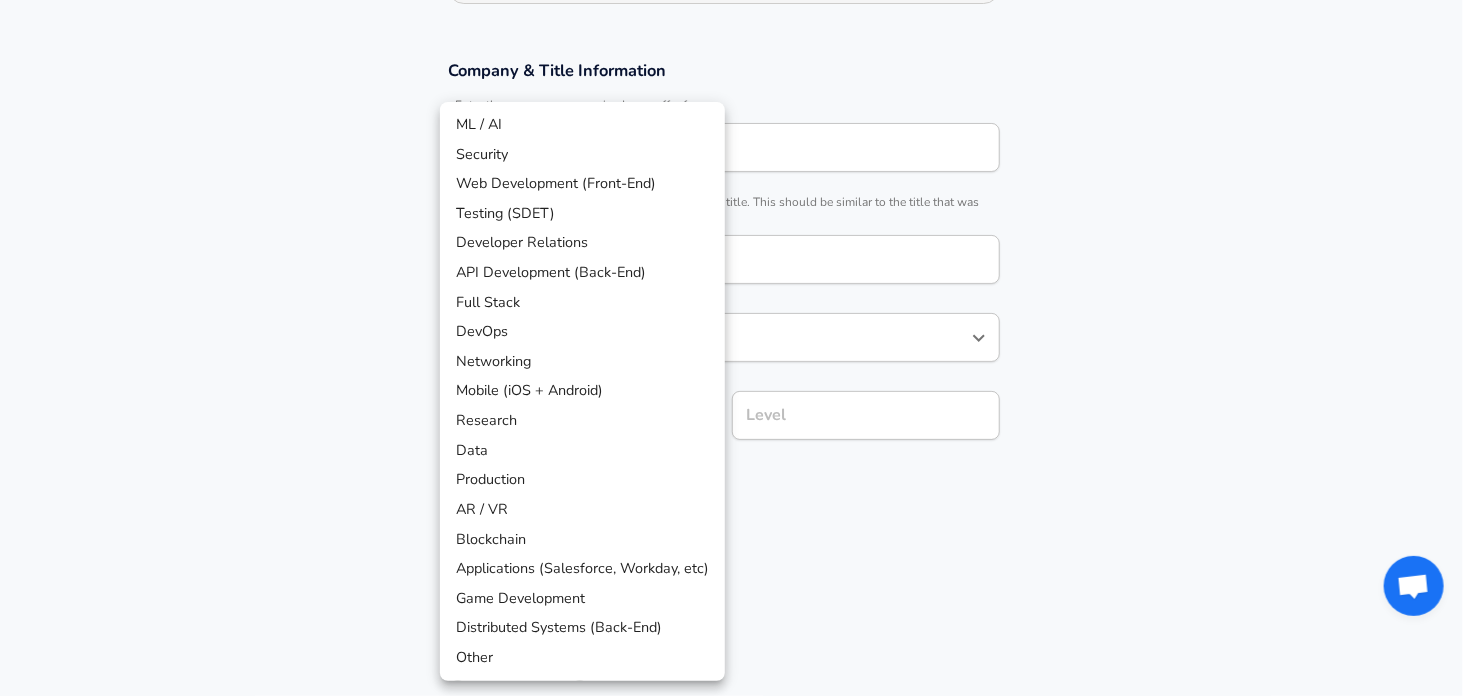 click at bounding box center (731, 348) 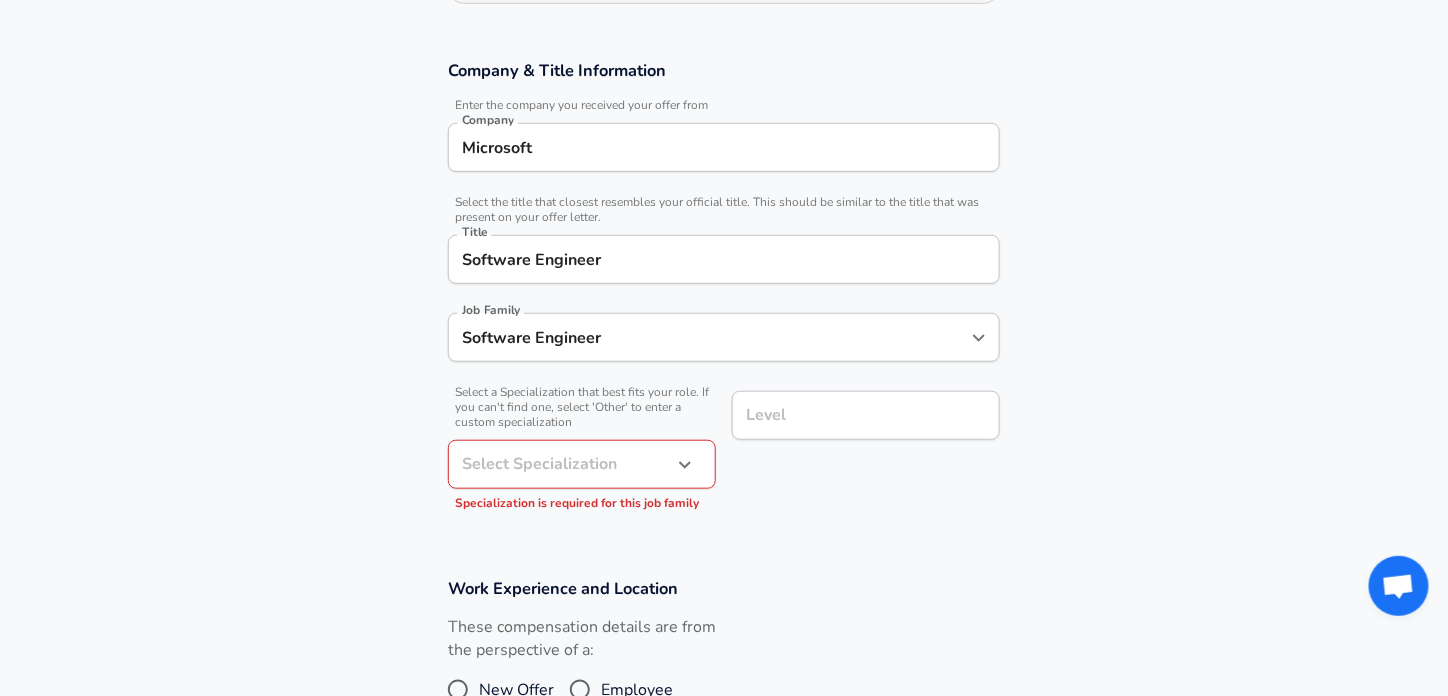 scroll, scrollTop: 360, scrollLeft: 0, axis: vertical 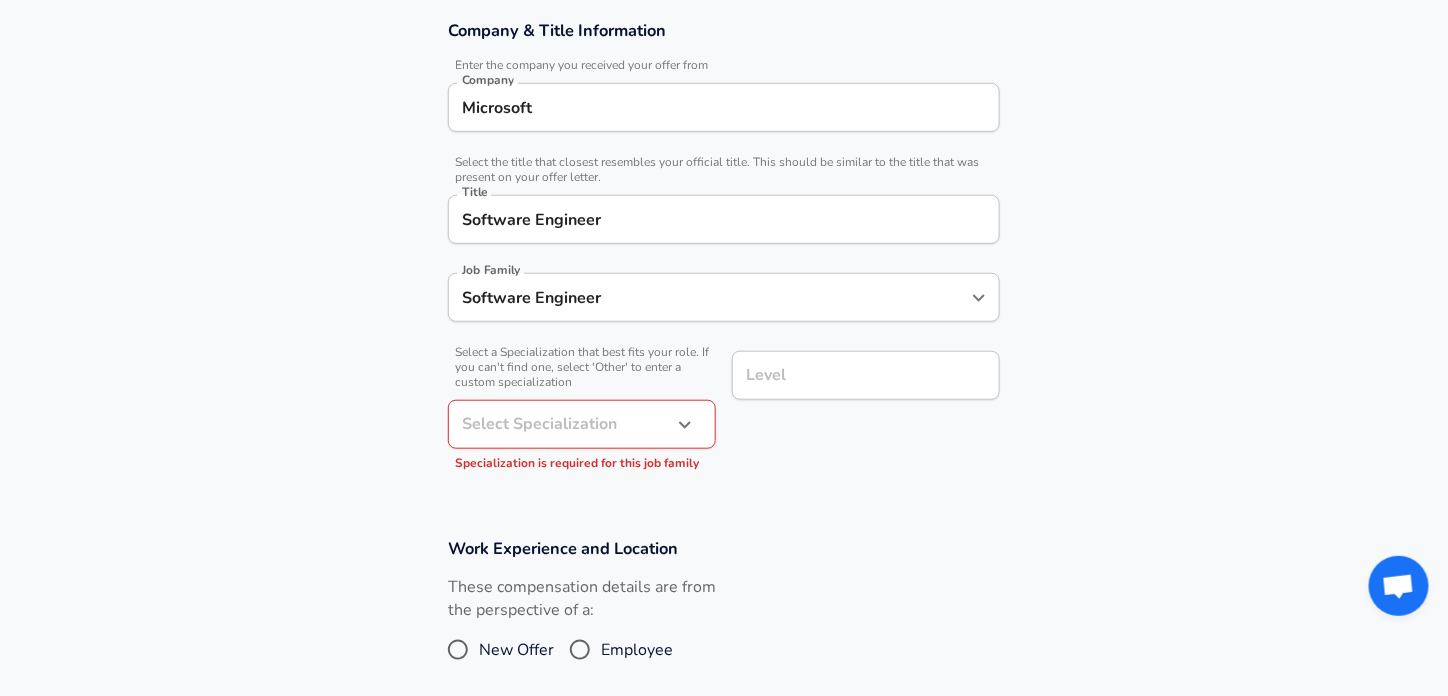 click on "Level" at bounding box center (866, 375) 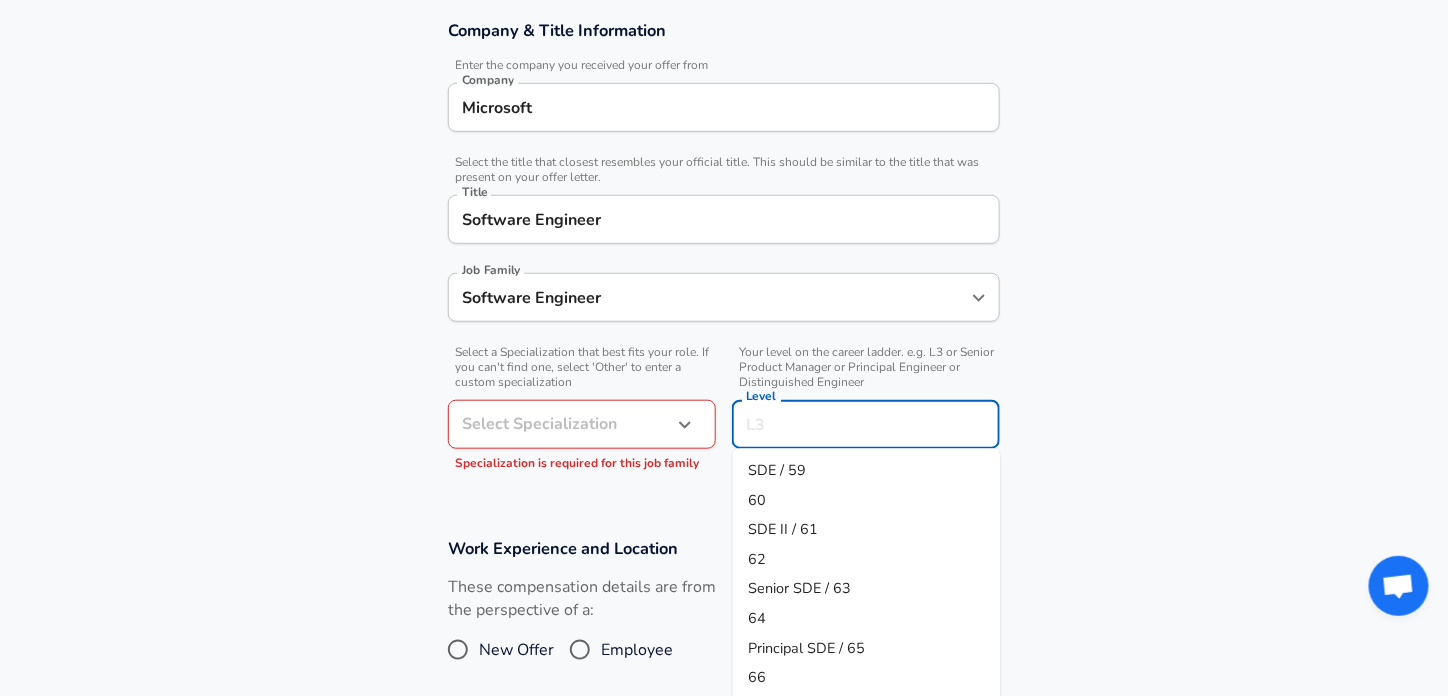 click on "SDE II / 61" at bounding box center [867, 531] 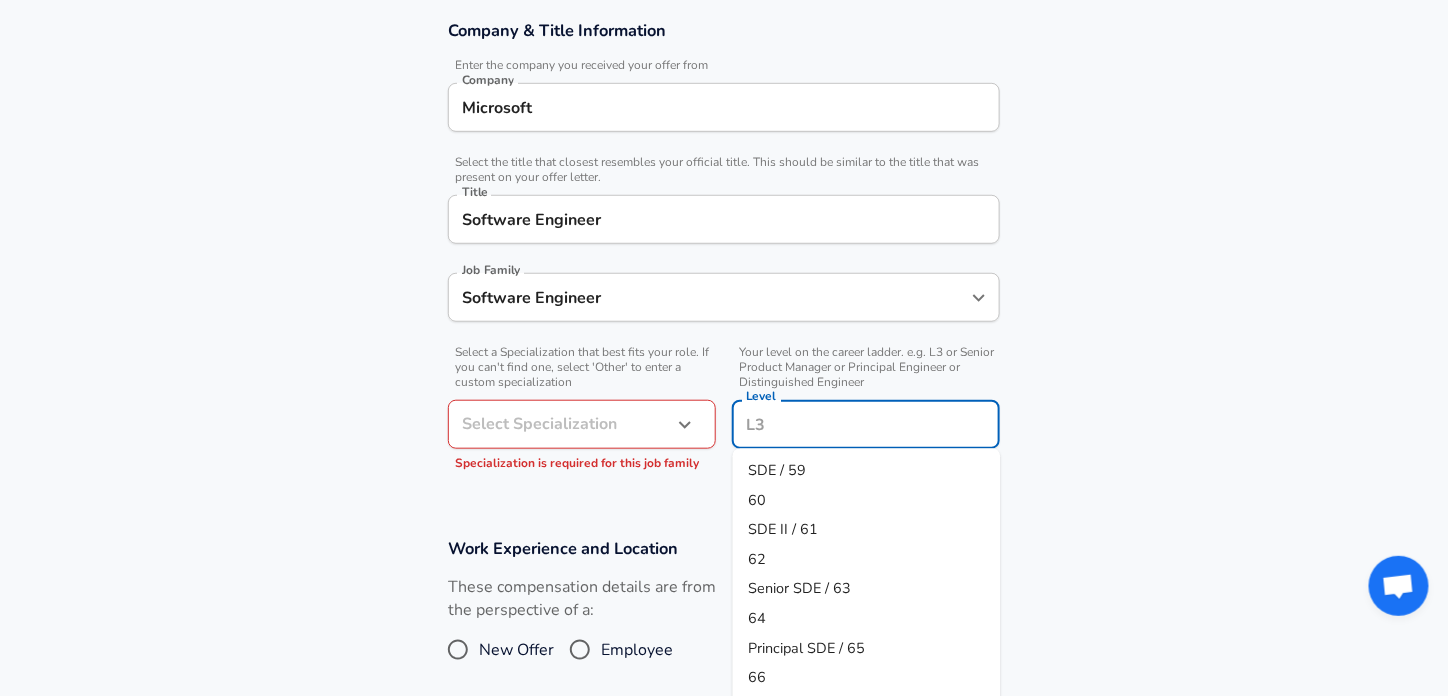 type on "SDE II / 61" 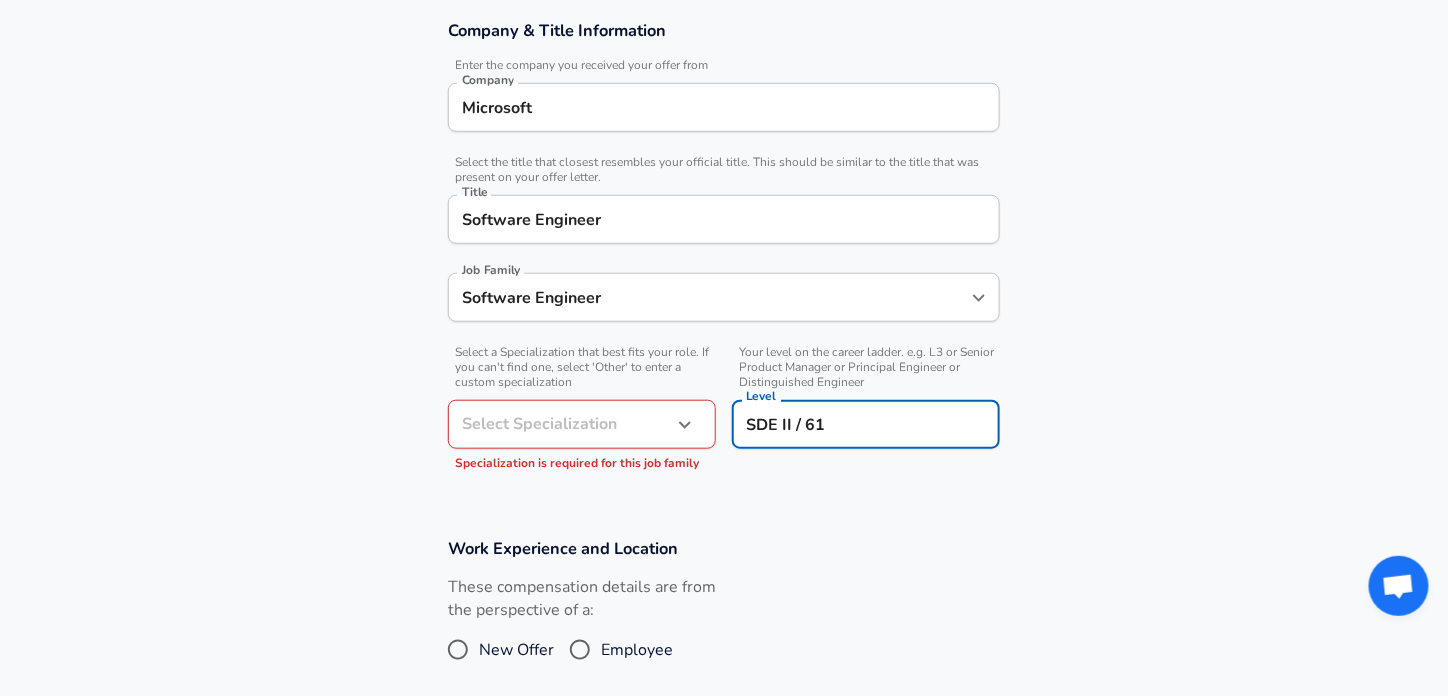 click on "Work Experience and Location These compensation details are from the perspective of a: New Offer Employee" at bounding box center (724, 614) 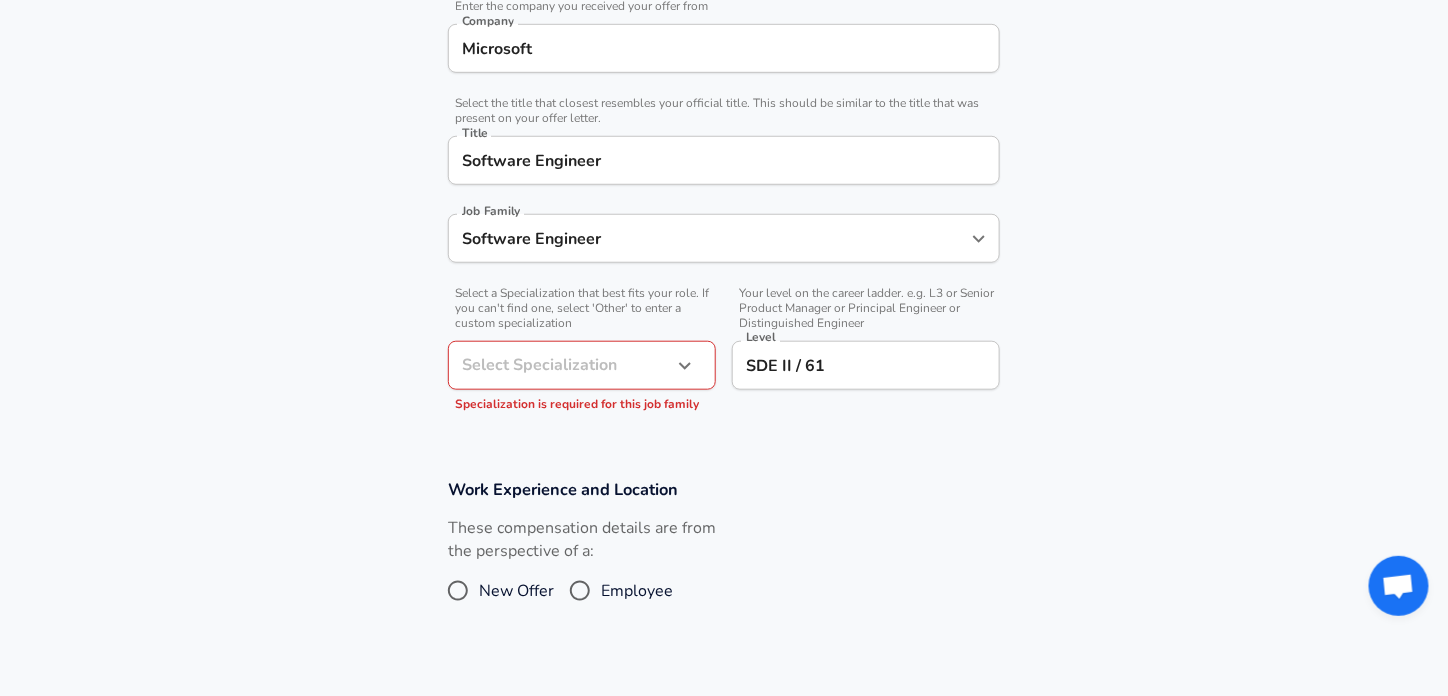 scroll, scrollTop: 460, scrollLeft: 0, axis: vertical 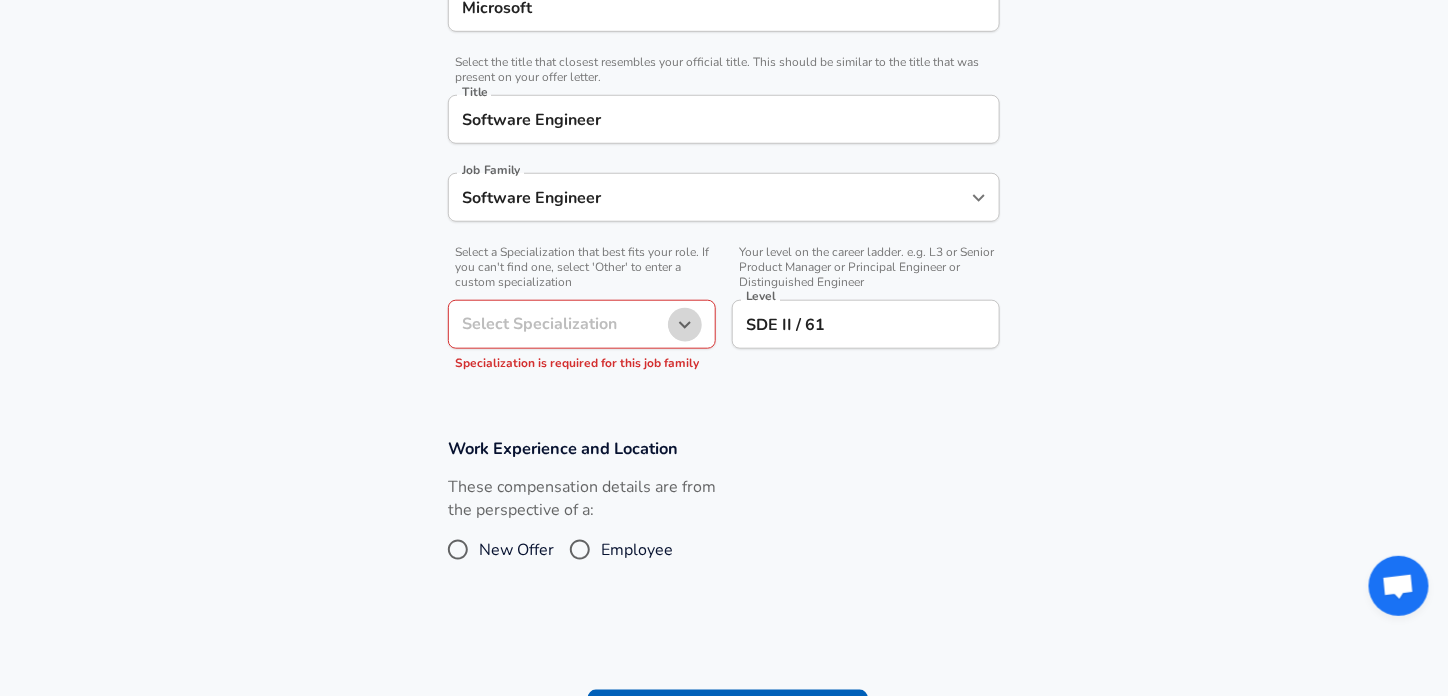 click at bounding box center [685, 325] 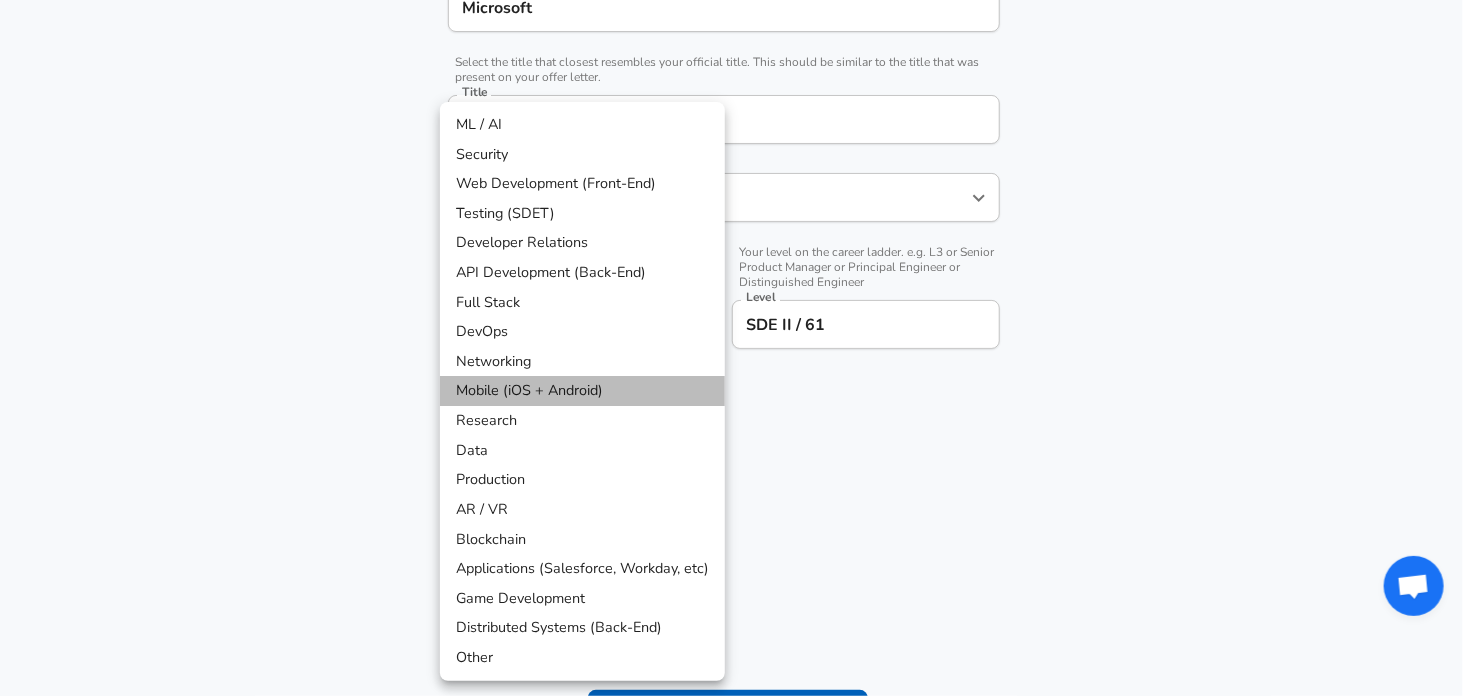 click on "Mobile (iOS + Android)" at bounding box center (582, 391) 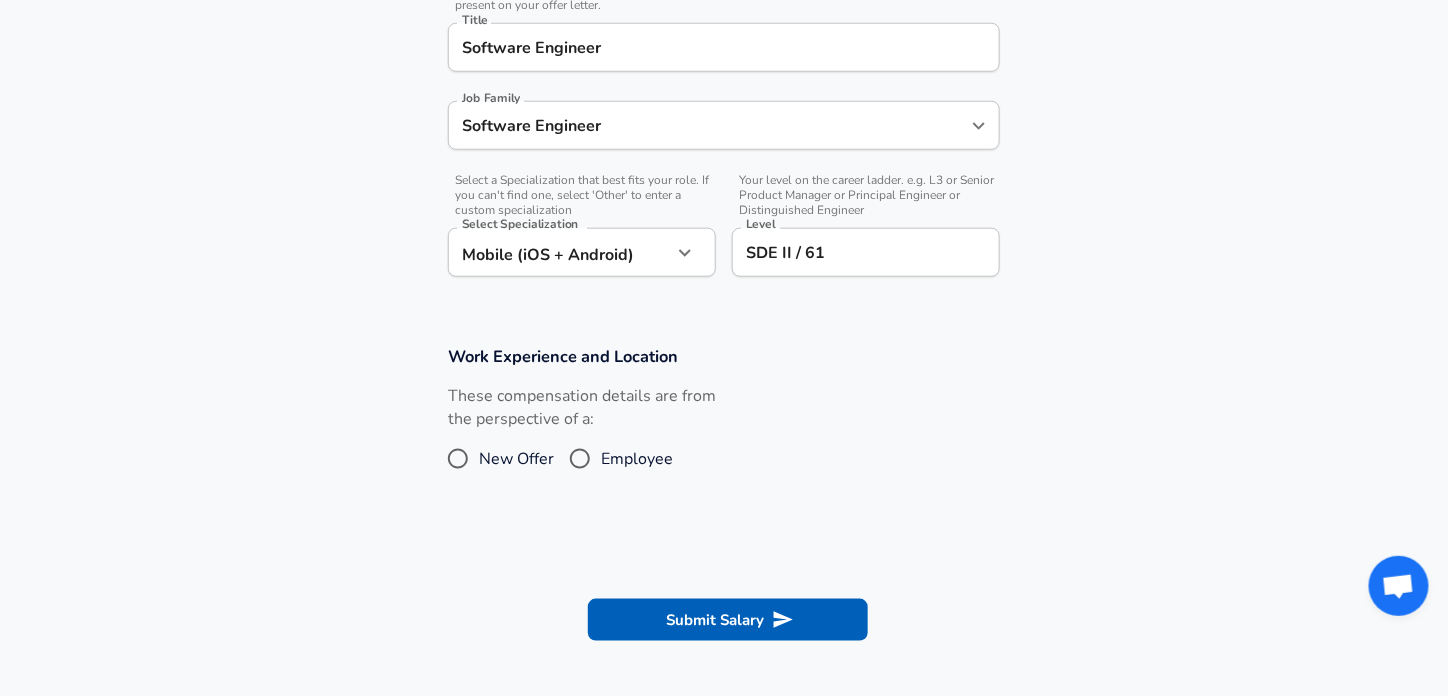 scroll, scrollTop: 560, scrollLeft: 0, axis: vertical 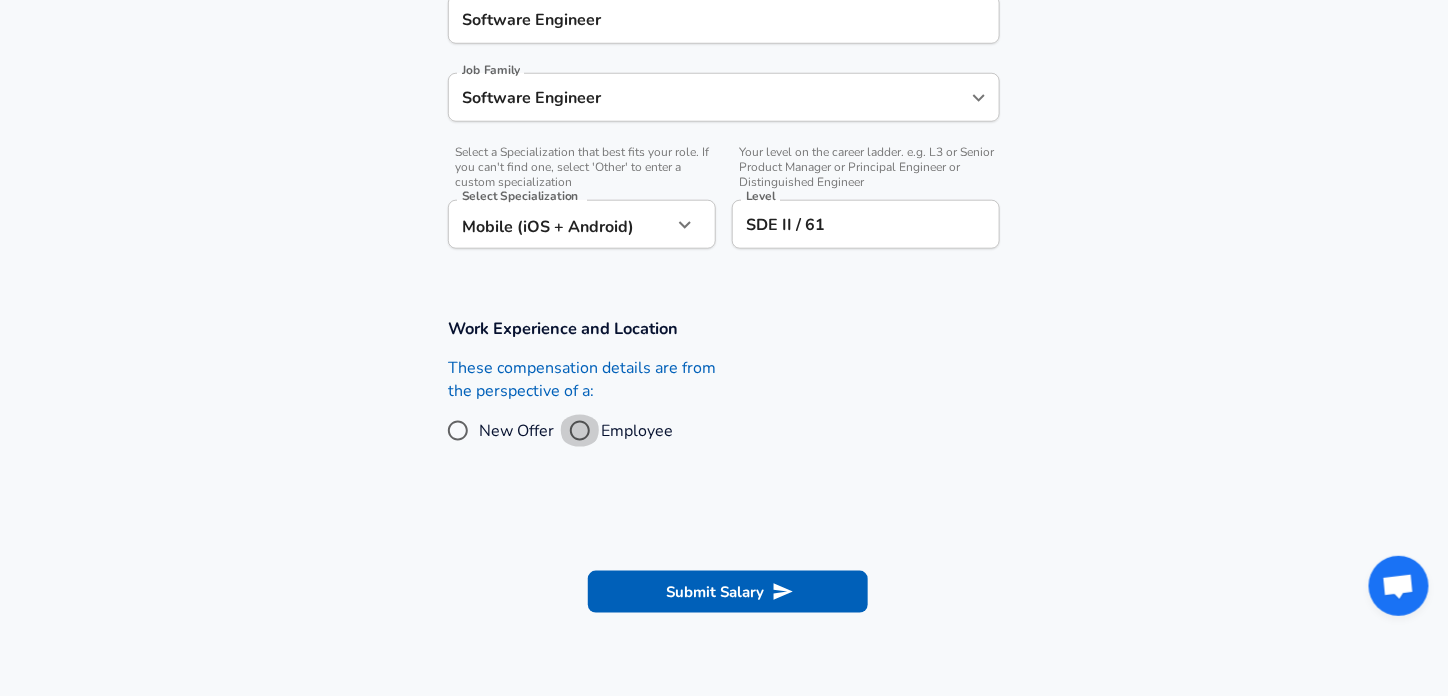 click on "Employee" at bounding box center [580, 431] 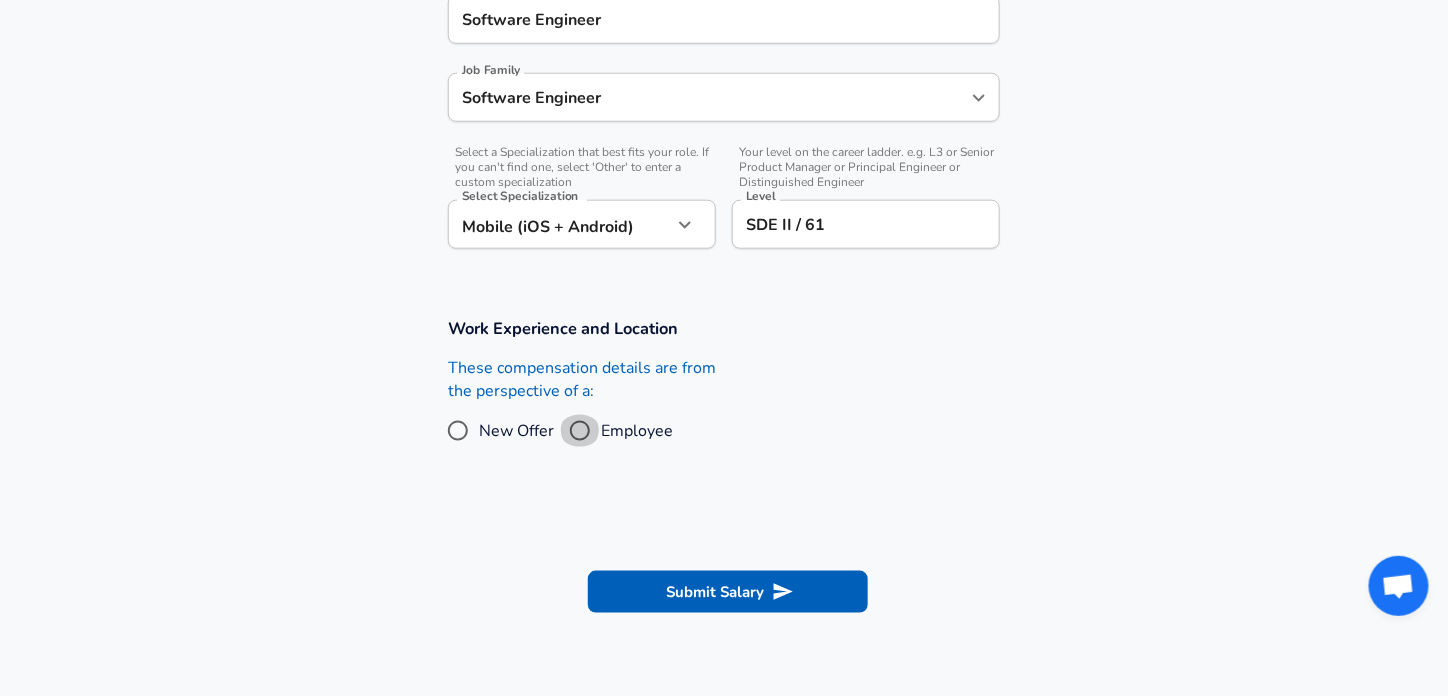 radio on "true" 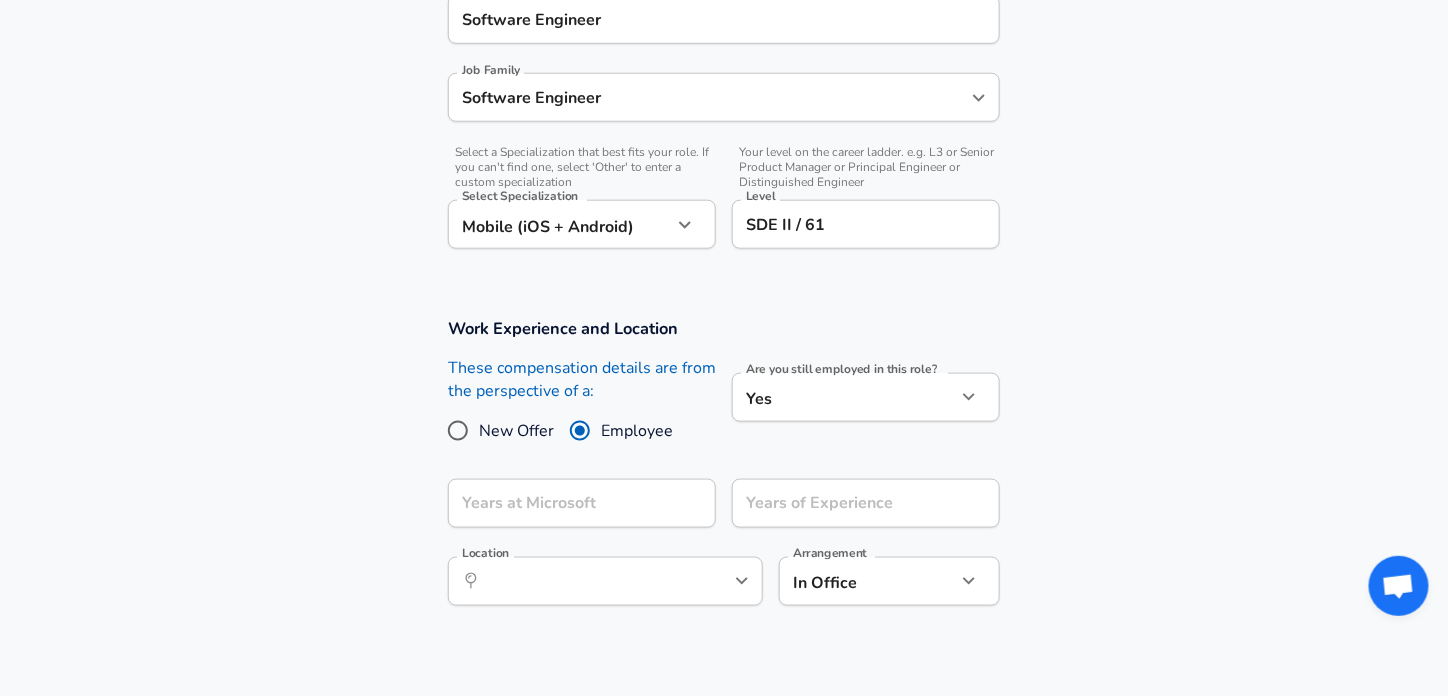 click on "Restart Add Your Salary Upload your offer letter  to verify your submission Enhance Privacy and Anonymity No Automatically hides specific fields until there are enough submissions to safely display the full details.   More Details Based on your submission and the data points that we have already collected, we will automatically hide and anonymize specific fields if there aren't enough data points to remain sufficiently anonymous. Company & Title Information ​ Enter the company you received your offer from Company Microsoft Company ​ Select the title that closest resembles your official title. This should be similar to the title that was present on your offer letter. Title Software Engineer Title Job Family Software Engineer Job Family ​ Select a Specialization that best fits your role. If you can't find one, select 'Other' to enter a custom specialization Select Specialization Mobile (iOS + Android) Mobile (iOS + Android) Select Specialization ​ Level SDE II / [NUMBER] Level Work Experience and Location New Offer" at bounding box center (724, -212) 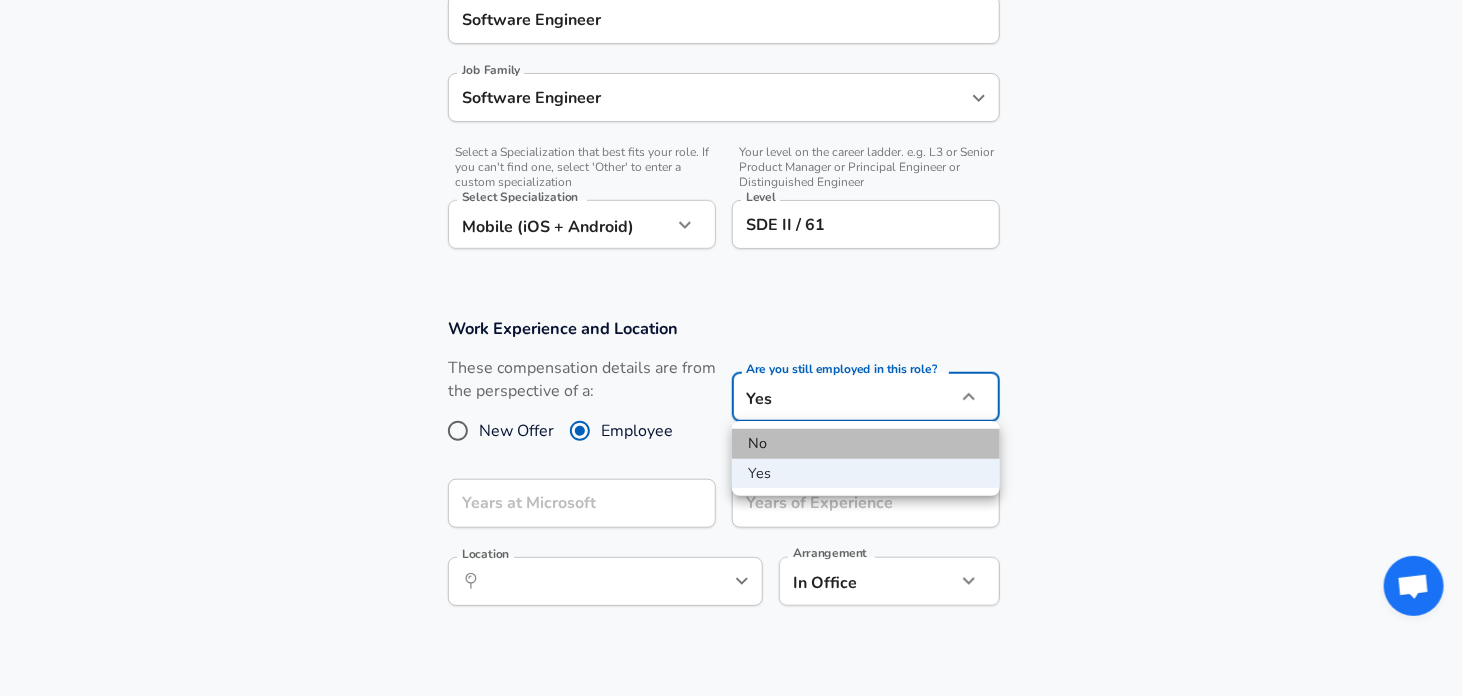drag, startPoint x: 796, startPoint y: 445, endPoint x: 772, endPoint y: 482, distance: 44.102154 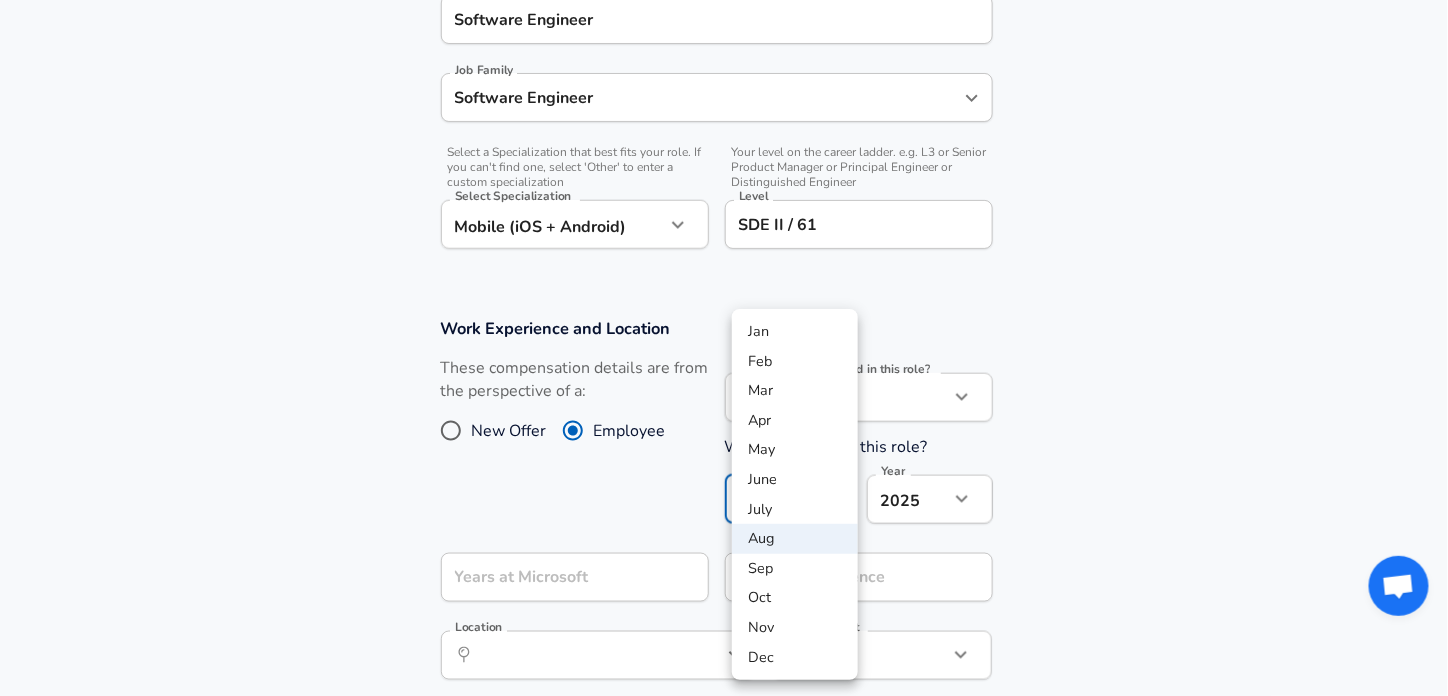 click on "Restart Add Your Salary Upload your offer letter  to verify your submission Enhance Privacy and Anonymity No Automatically hides specific fields until there are enough submissions to safely display the full details.   More Details Based on your submission and the data points that we have already collected, we will automatically hide and anonymize specific fields if there aren't enough data points to remain sufficiently anonymous. Company & Title Information ​ Enter the company you received your offer from Company Microsoft Company ​ Select the title that closest resembles your official title. This should be similar to the title that was present on your offer letter. Title Software Engineer Title Job Family Software Engineer Job Family ​ Select a Specialization that best fits your role. If you can't find one, select 'Other' to enter a custom specialization Select Specialization Mobile (iOS + Android) Mobile (iOS + Android) Select Specialization ​ Level SDE II / [NUMBER] Level Work Experience and Location New Offer" at bounding box center (724, -212) 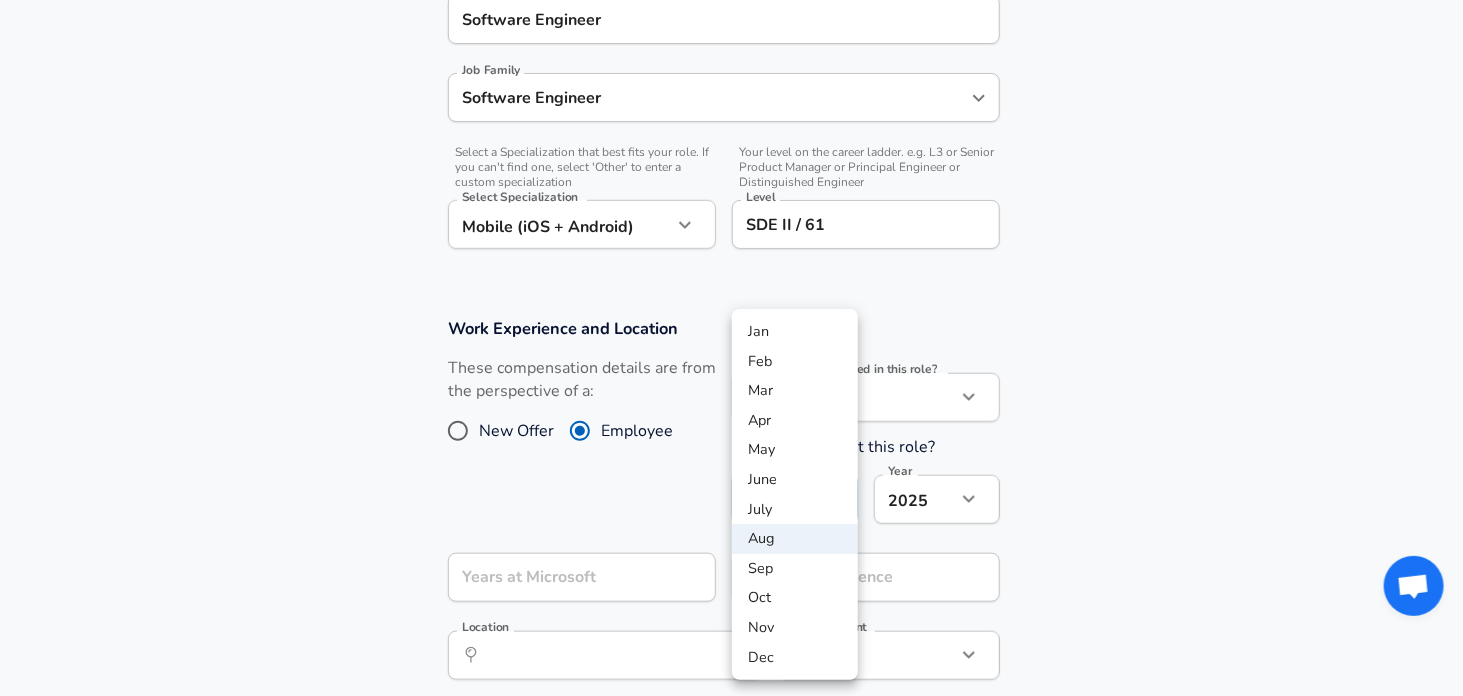 click on "June" at bounding box center [795, 480] 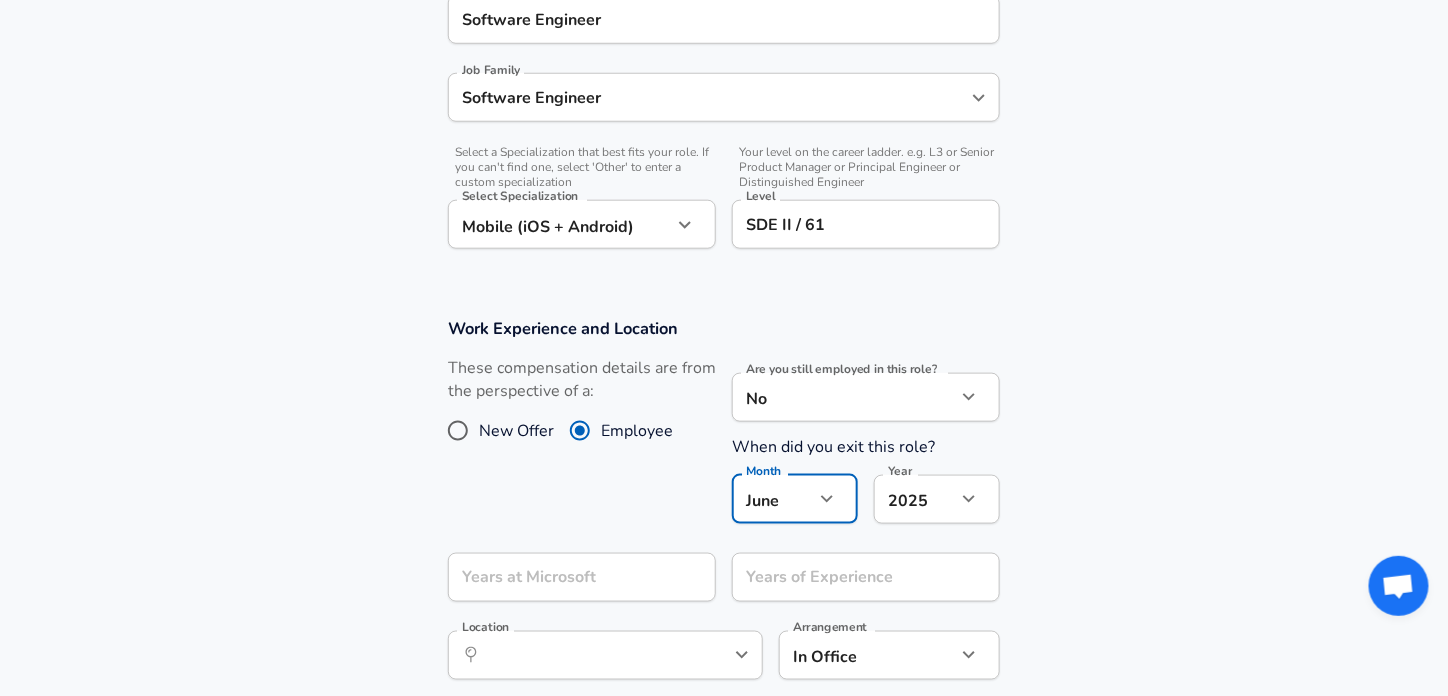 click on "Jan Feb Mar Apr May June July Aug Sep Oct Nov Dec" at bounding box center [724, 348] 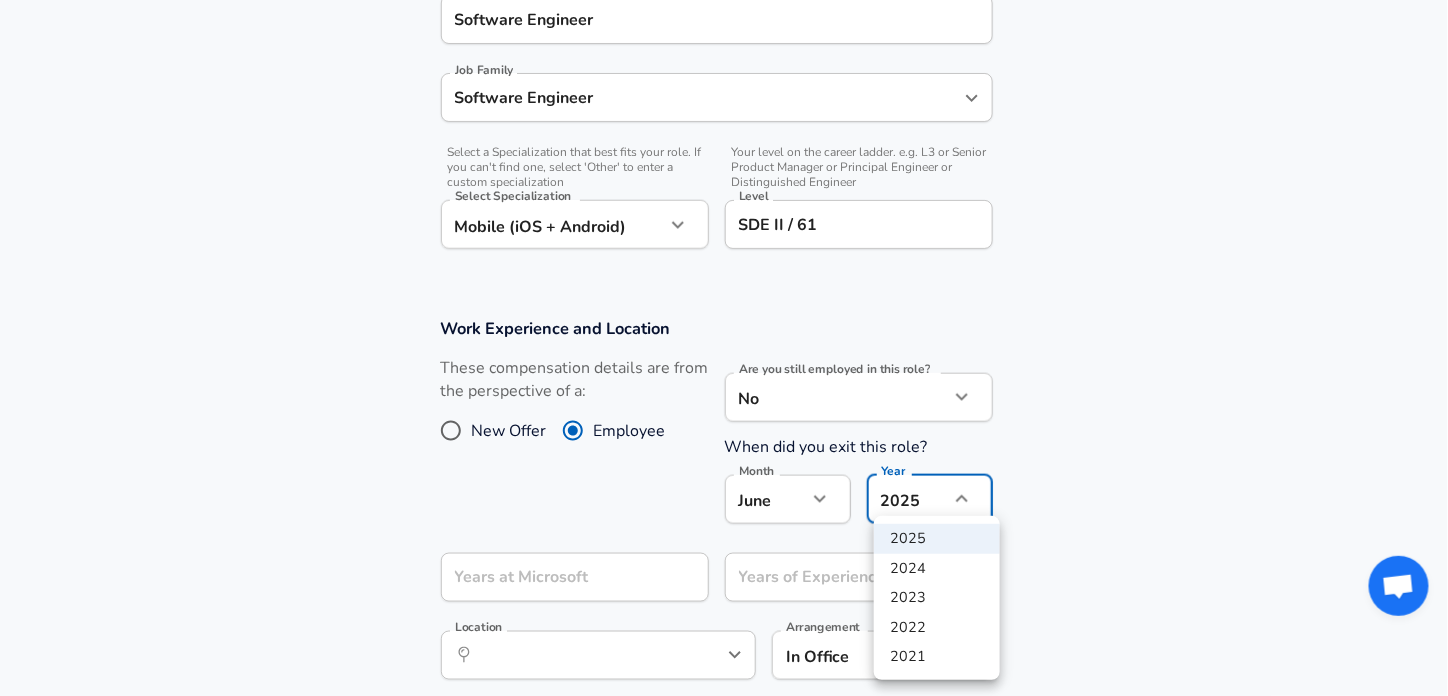 click on "Restart Add Your Salary Upload your offer letter  to verify your submission Enhance Privacy and Anonymity No Automatically hides specific fields until there are enough submissions to safely display the full details.   More Details Based on your submission and the data points that we have already collected, we will automatically hide and anonymize specific fields if there aren't enough data points to remain sufficiently anonymous. Company & Title Information ​ Enter the company you received your offer from Company Microsoft Company ​ Select the title that closest resembles your official title. This should be similar to the title that was present on your offer letter. Title Software Engineer Title Job Family Software Engineer Job Family ​ Select a Specialization that best fits your role. If you can't find one, select 'Other' to enter a custom specialization Select Specialization Mobile (iOS + Android) Mobile (iOS + Android) Select Specialization ​ Level SDE II / [NUMBER] Level Work Experience and Location New Offer" at bounding box center (724, -212) 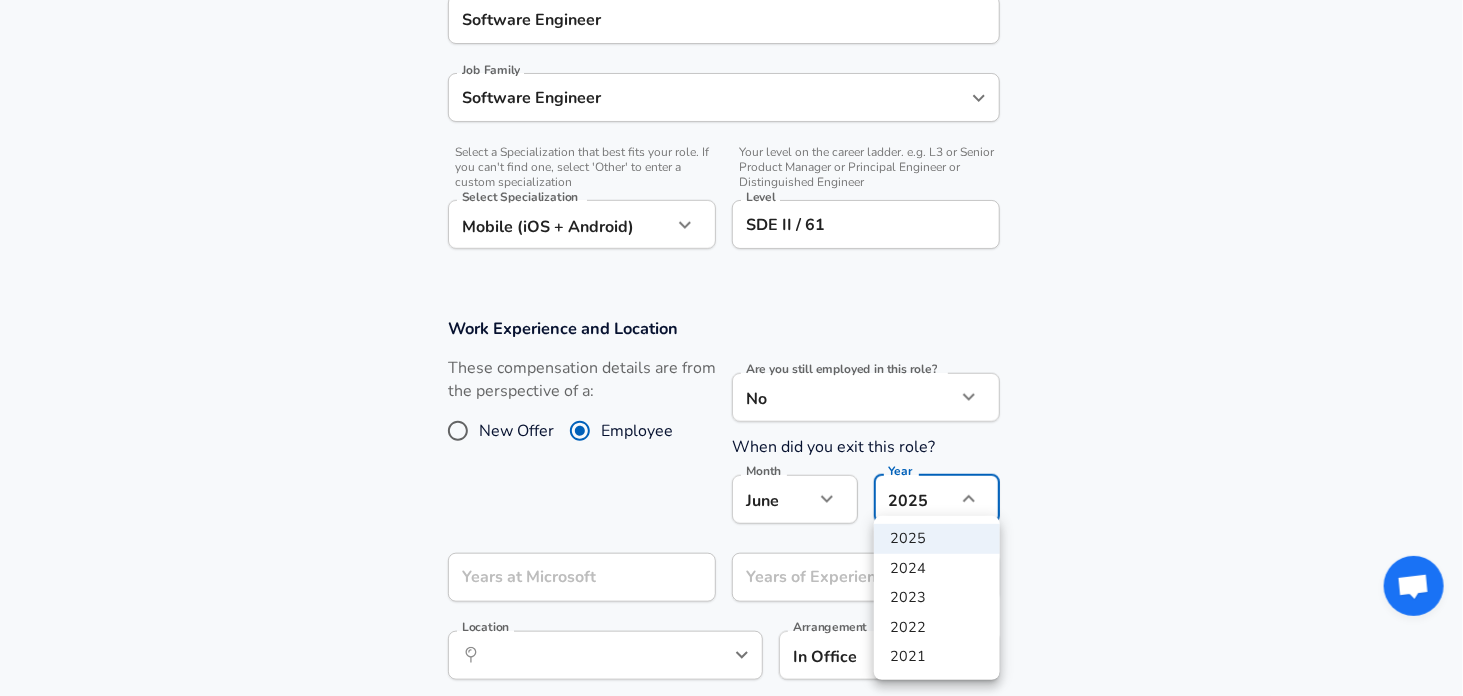 click on "2024" at bounding box center (937, 569) 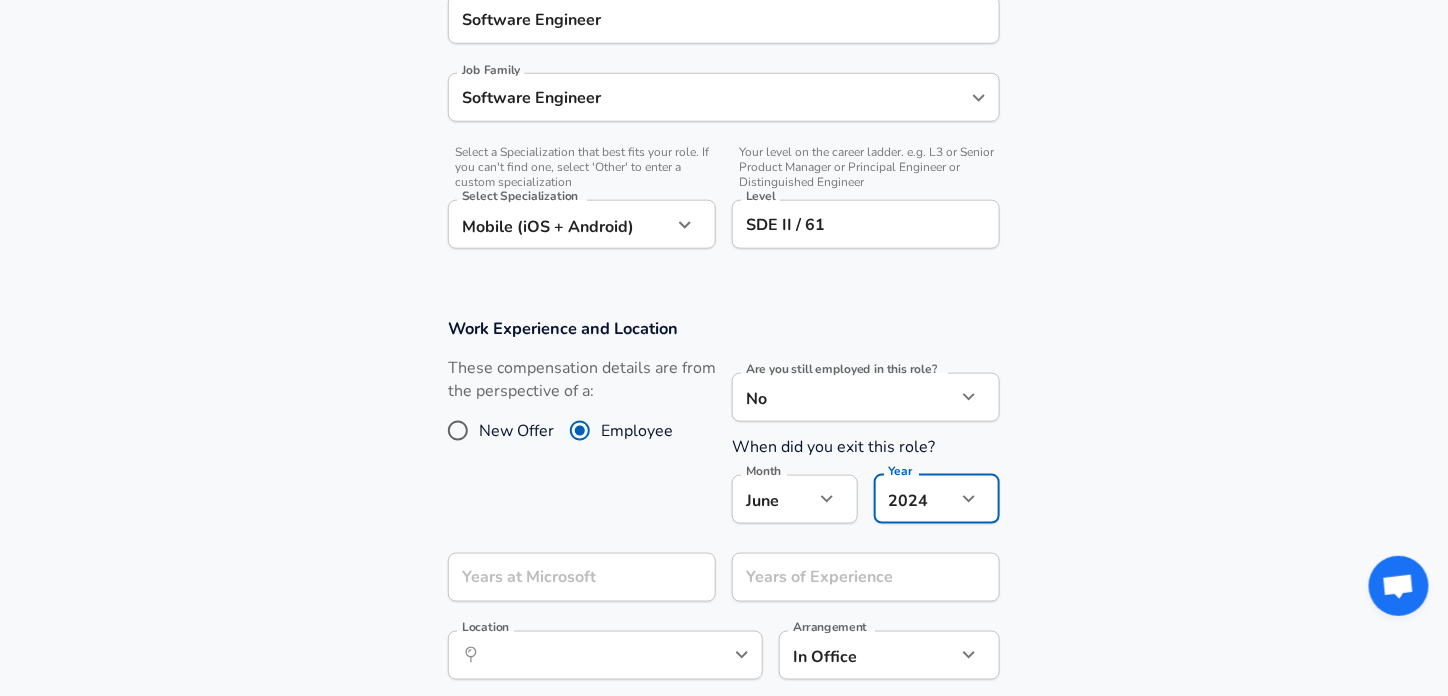 click on "Restart Add Your Salary Upload your offer letter  to verify your submission Enhance Privacy and Anonymity No Automatically hides specific fields until there are enough submissions to safely display the full details.   More Details Based on your submission and the data points that we have already collected, we will automatically hide and anonymize specific fields if there aren't enough data points to remain sufficiently anonymous. Company & Title Information ​ Enter the company you received your offer from Company Microsoft Company ​ Select the title that closest resembles your official title. This should be similar to the title that was present on your offer letter. Title Software Engineer Title Job Family Software Engineer Job Family ​ Select a Specialization that best fits your role. If you can't find one, select 'Other' to enter a custom specialization Select Specialization Mobile (iOS + Android) Mobile (iOS + Android) Select Specialization ​ Level SDE II / [NUMBER] Level Work Experience and Location New Offer" at bounding box center [724, -212] 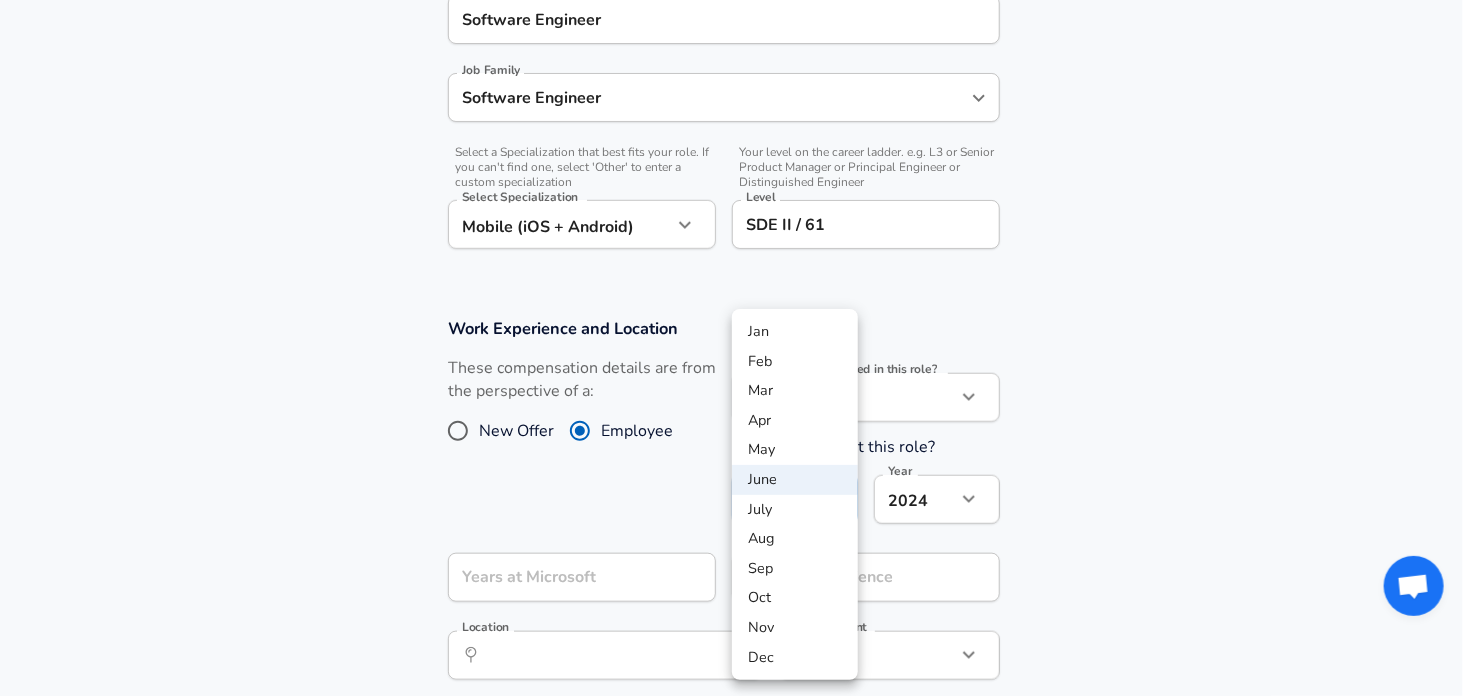 click on "Apr" at bounding box center [795, 421] 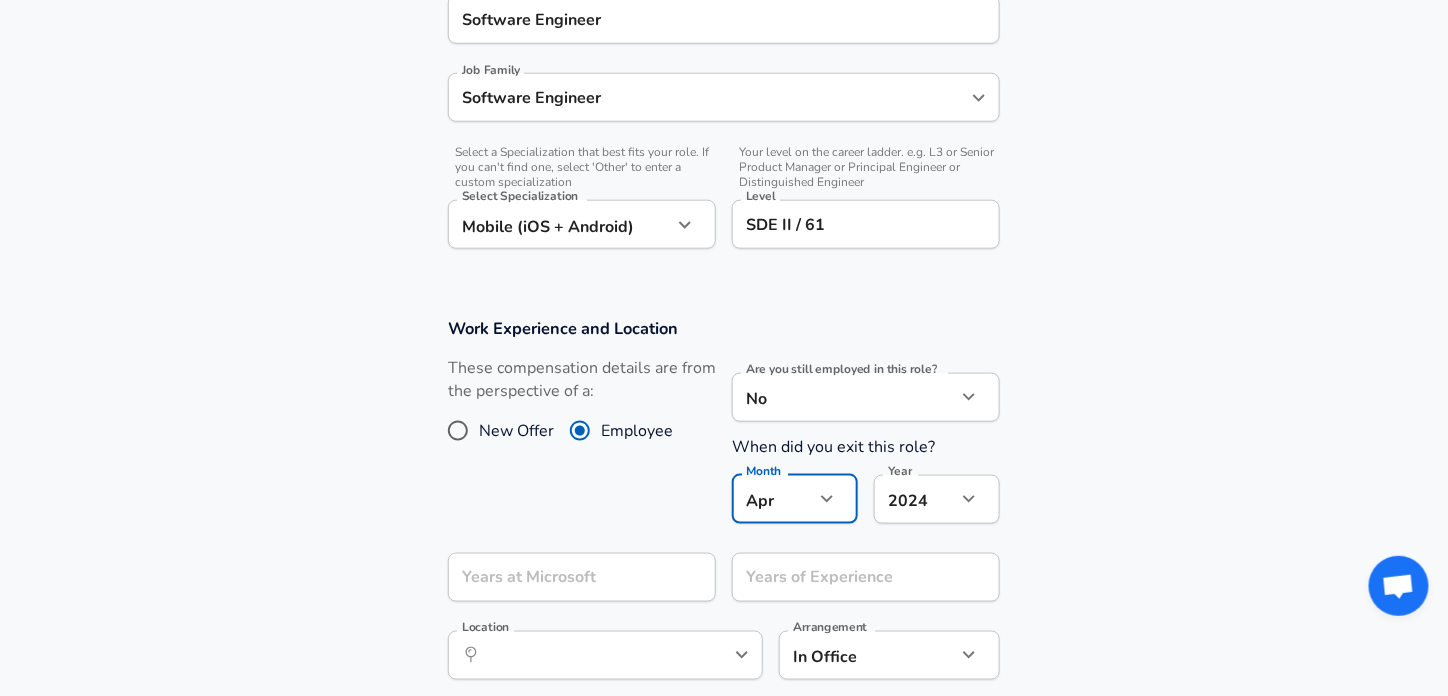 click on "Work Experience and Location These compensation details are from the perspective of a: New Offer Employee Are you still employed in this role? No no Are you still employed in this role? When did you exit this role? Month [MONTH] [YEAR] [YEAR] Year Years at Microsoft Years at Microsoft Years of Experience Years of Experience Location ​ Location Arrangement In Office office Arrangement" at bounding box center [724, 509] 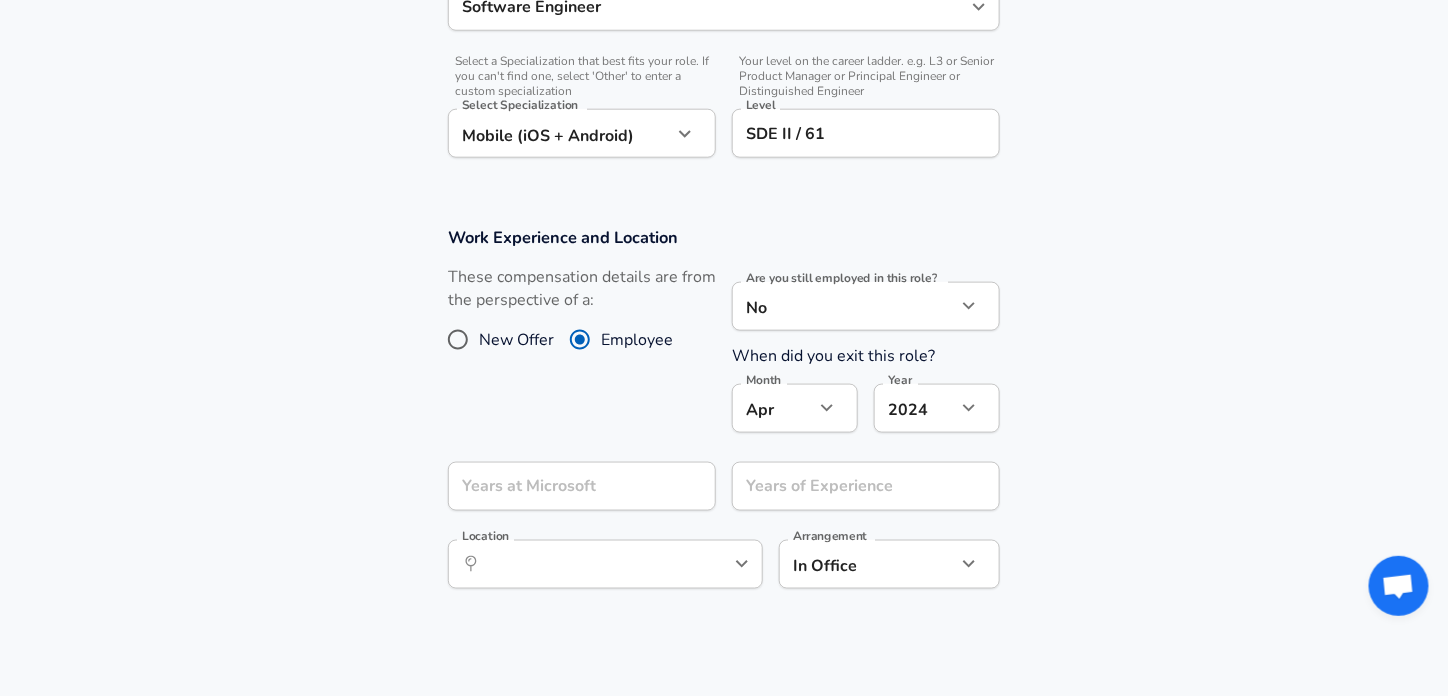 scroll, scrollTop: 760, scrollLeft: 0, axis: vertical 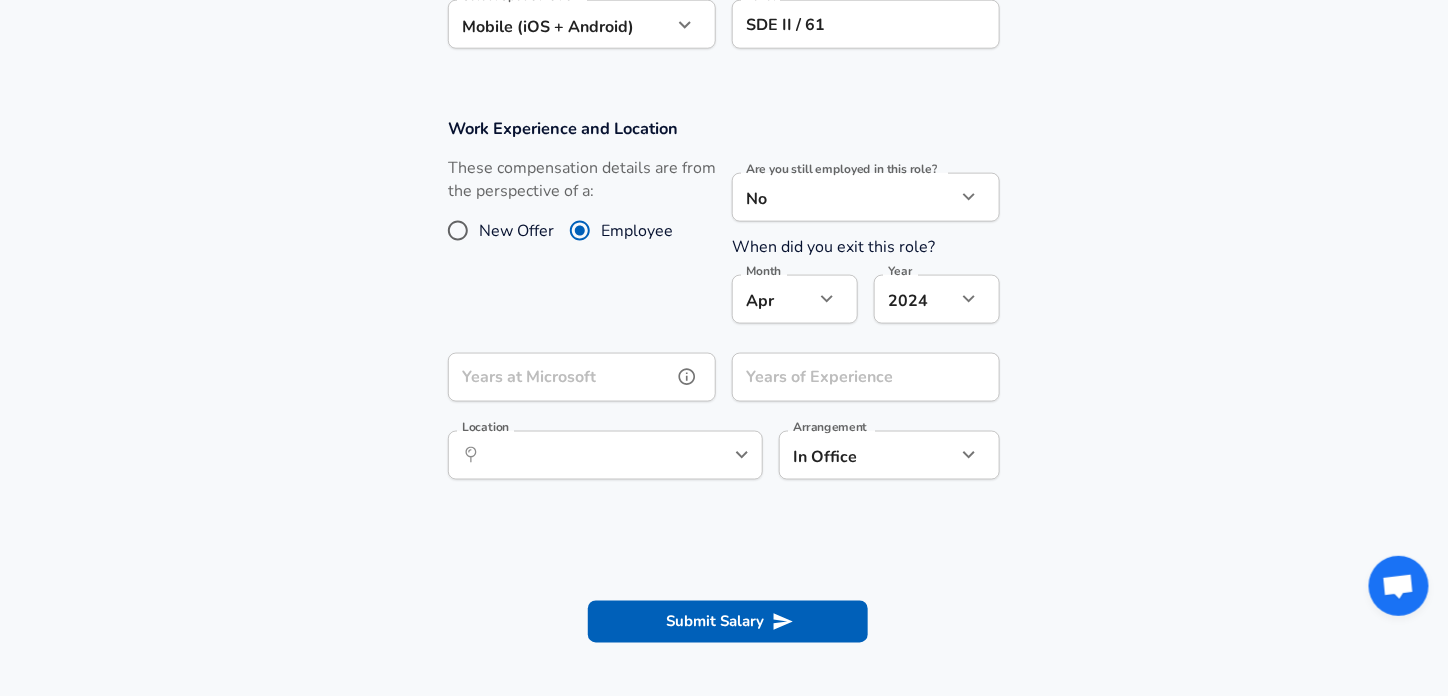 click on "Years at Microsoft" at bounding box center (560, 377) 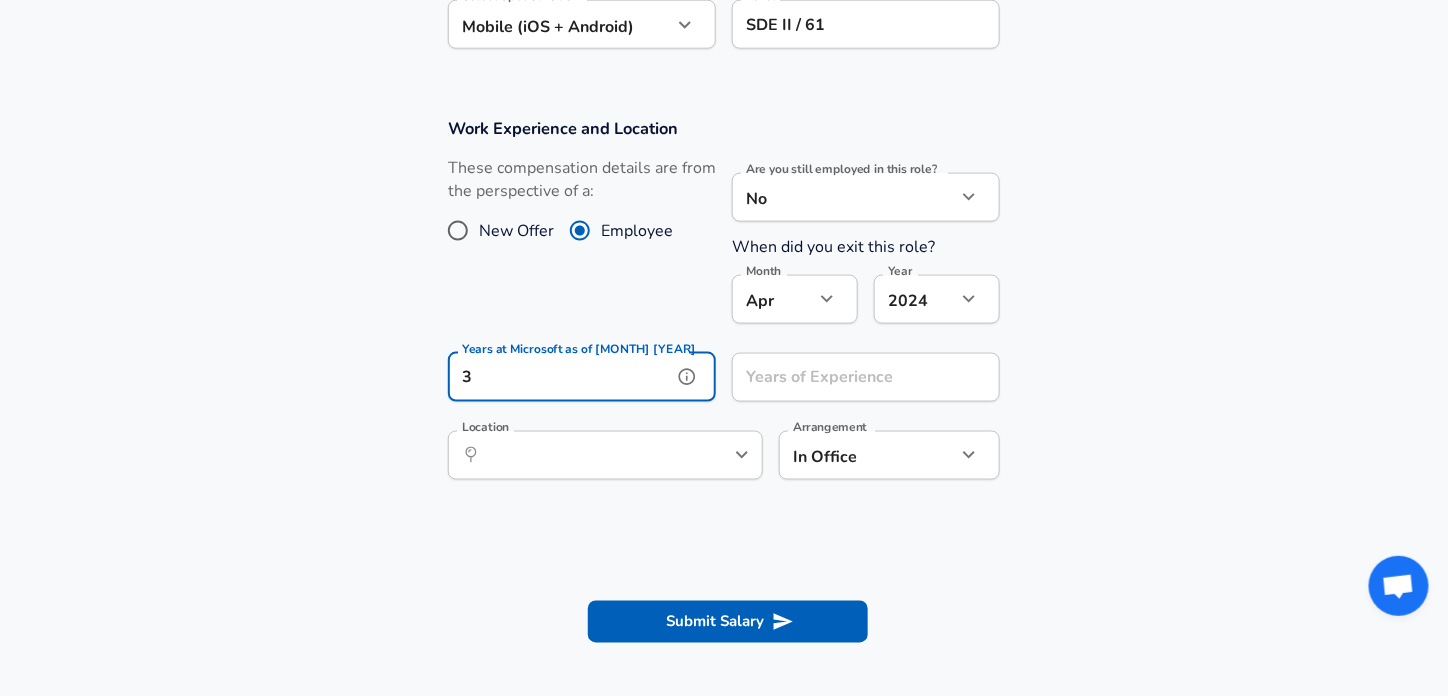 type on "3" 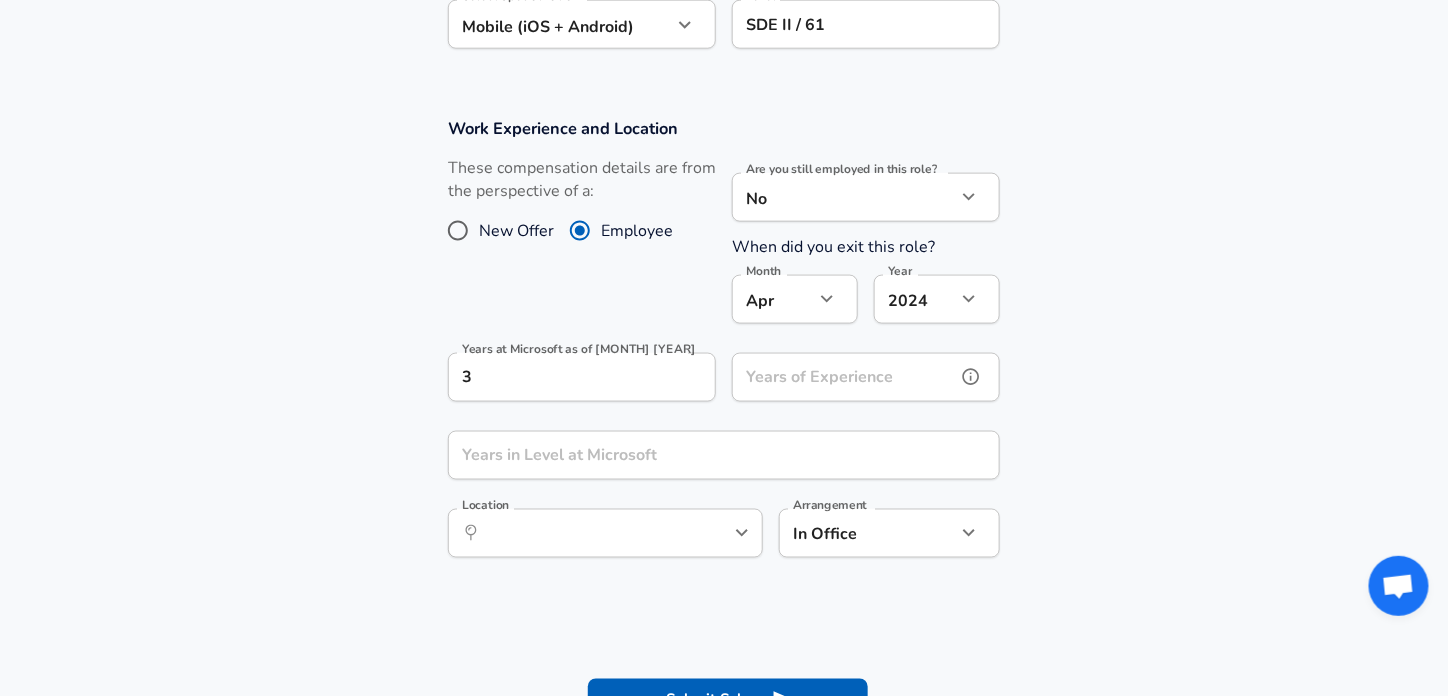 click on "Years of Experience" at bounding box center (844, 377) 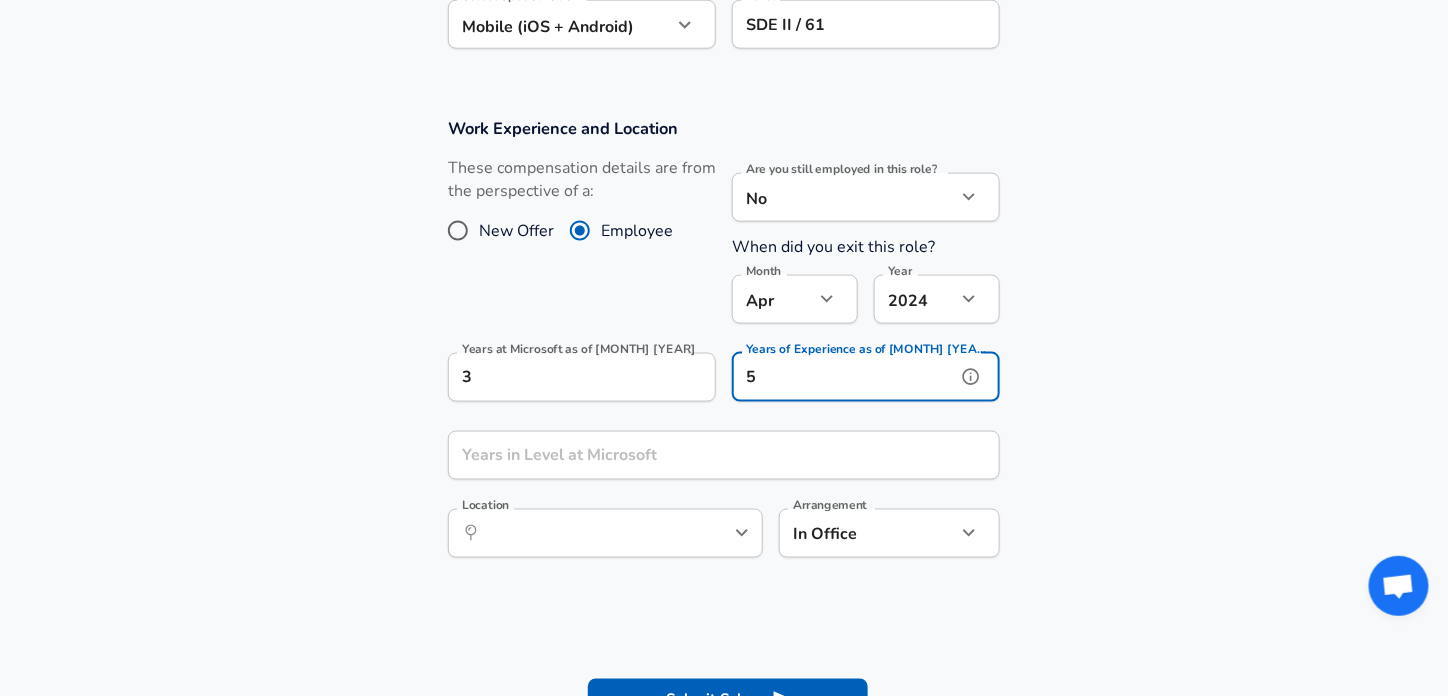 type on "5" 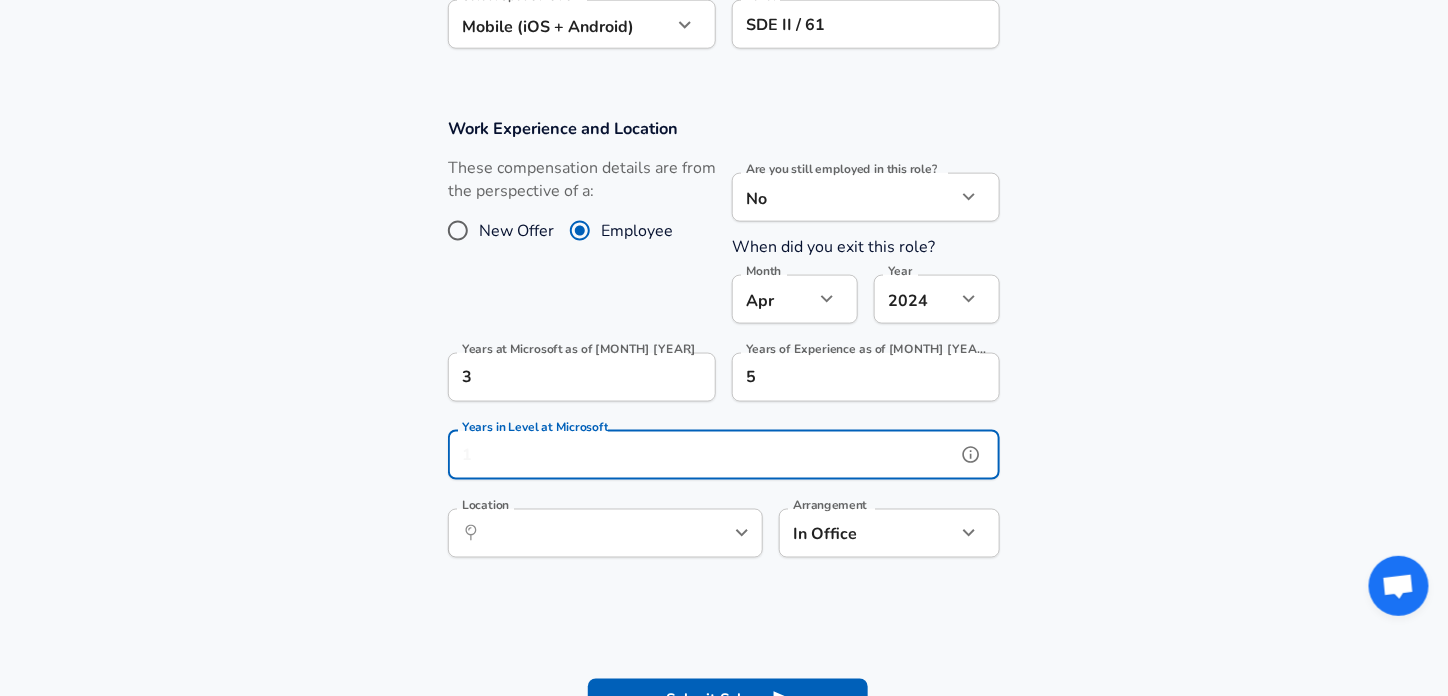 click on "Years in Level at Microsoft" at bounding box center [702, 455] 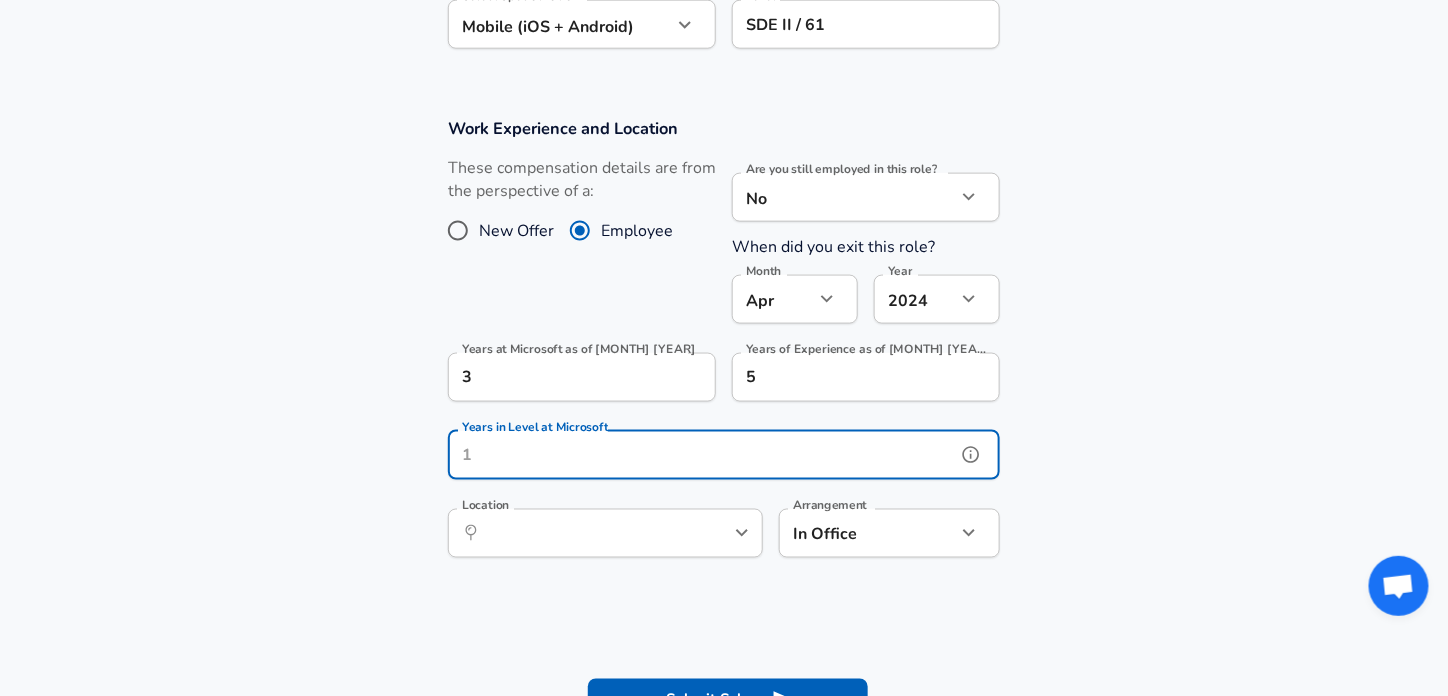 scroll, scrollTop: 860, scrollLeft: 0, axis: vertical 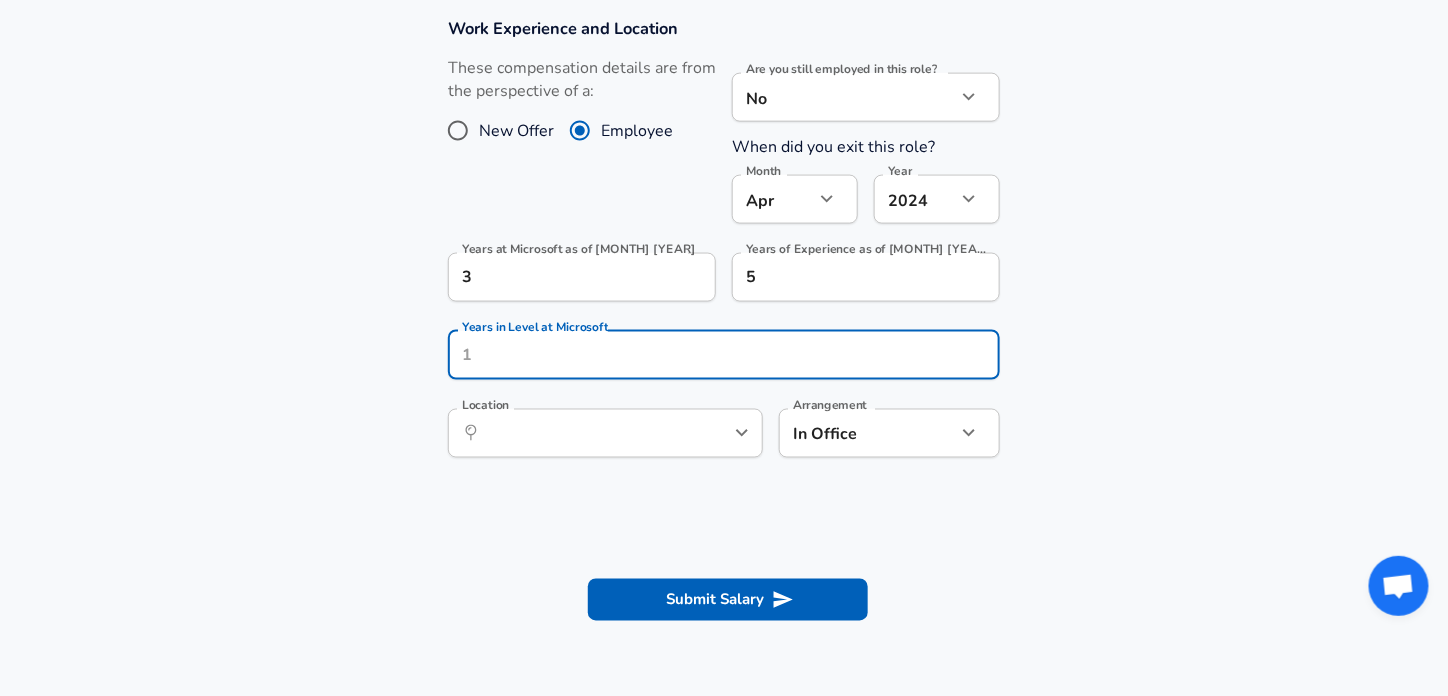 click on "Work Experience and Location These compensation details are from the perspective of a: New Offer Employee Are you still employed in this role? No no Are you still employed in this role? When did you exit this role? Month [MONTH] [YEAR] [YEAR] Year Years at Microsoft Years at Microsoft Years of Experience Years of Experience Location ​ Location Arrangement In Office office Arrangement" at bounding box center [724, 248] 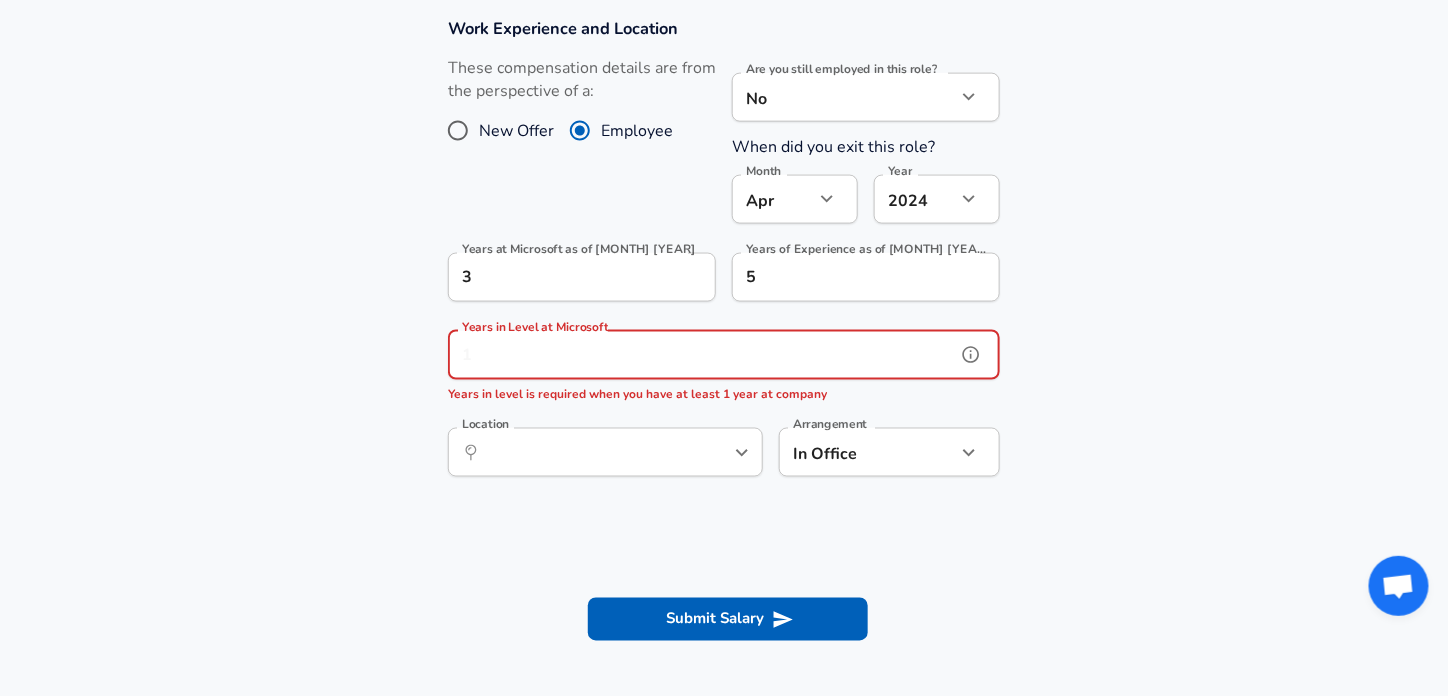 click on "Years in Level at Microsoft" at bounding box center (702, 355) 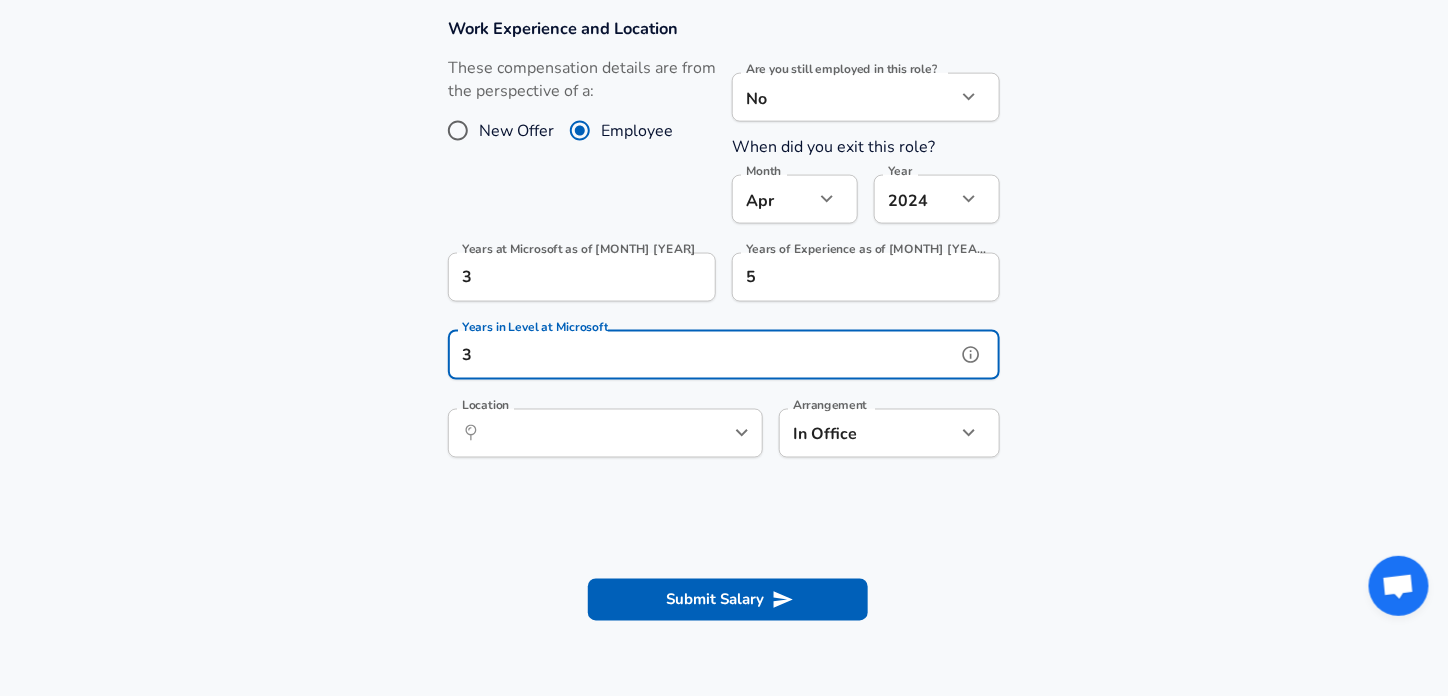 type on "3" 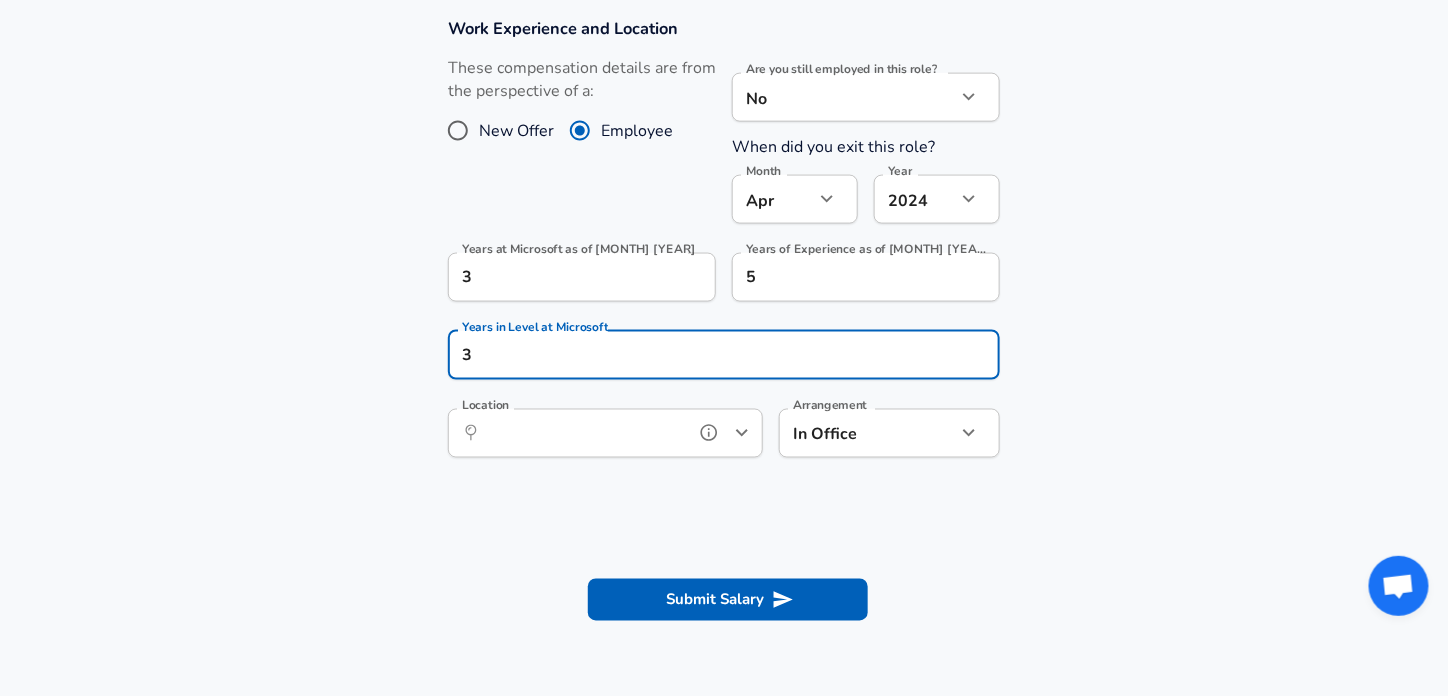 click on "Location" at bounding box center [583, 433] 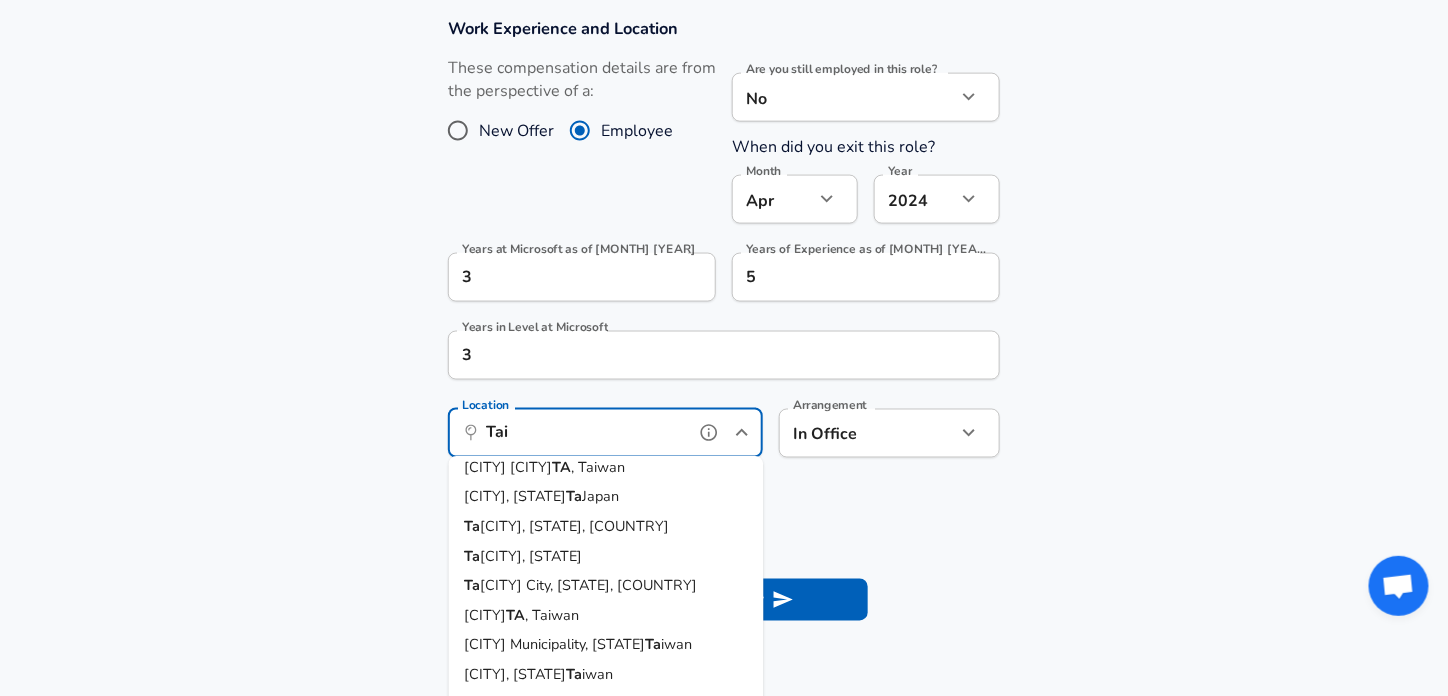 scroll, scrollTop: 0, scrollLeft: 0, axis: both 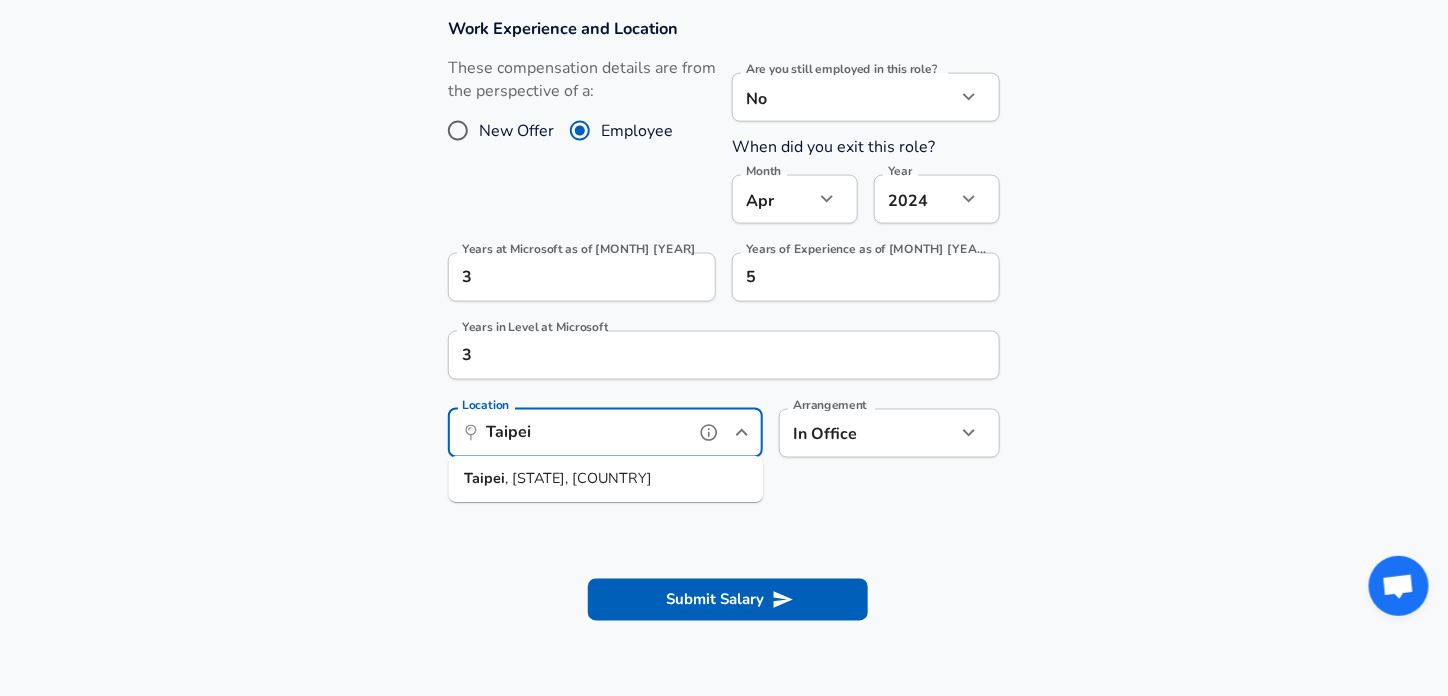 click on "[CITY] , [STATE], [COUNTRY]" at bounding box center [606, 480] 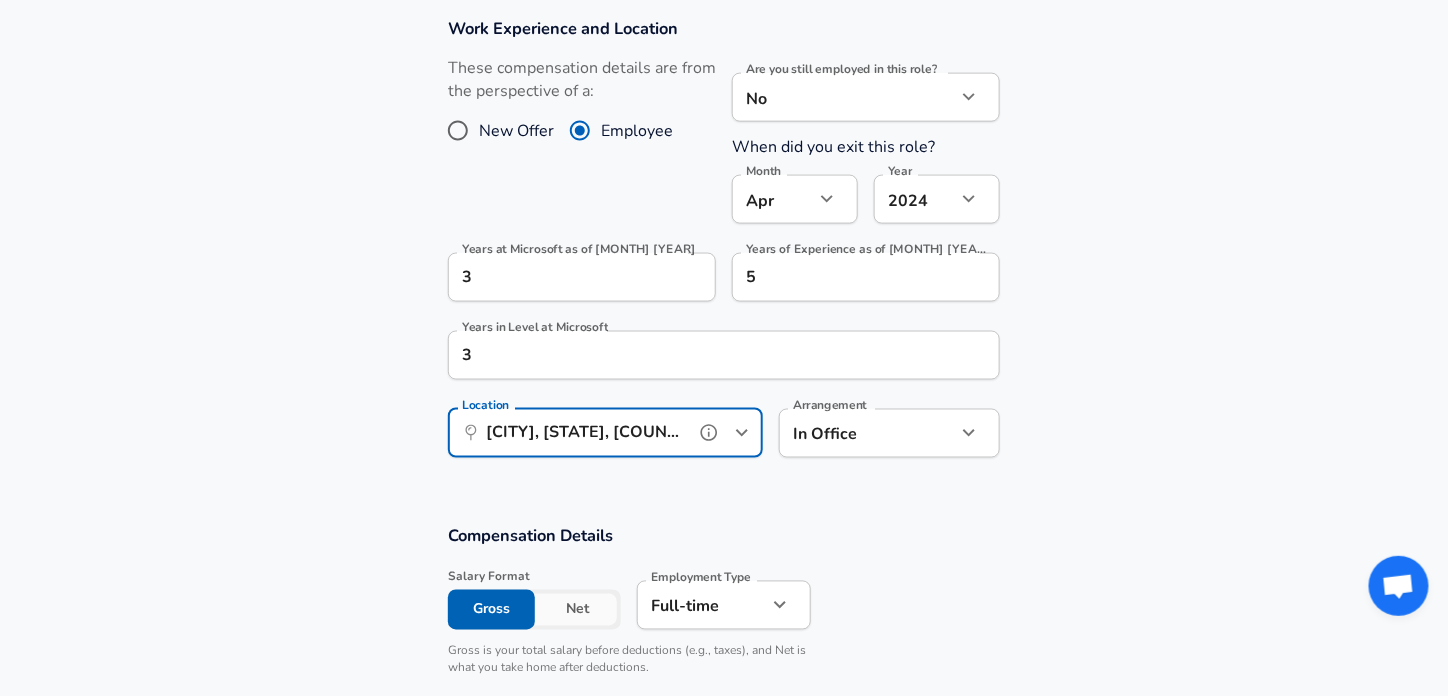 type on "[CITY], [STATE], [COUNTRY]" 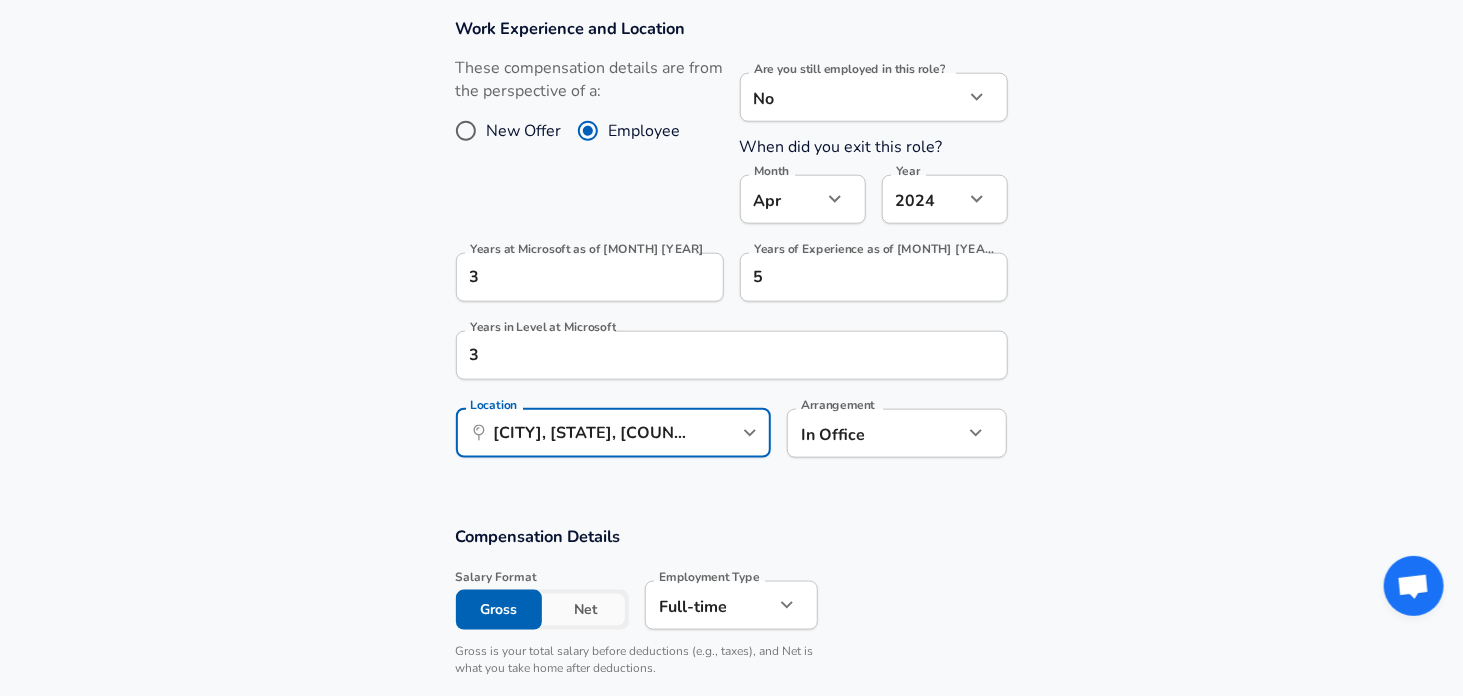 click on "Restart Add Your Salary Upload your offer letter  to verify your submission Enhance Privacy and Anonymity No Automatically hides specific fields until there are enough submissions to safely display the full details.   More Details Based on your submission and the data points that we have already collected, we will automatically hide and anonymize specific fields if there aren't enough data points to remain sufficiently anonymous. Company & Title Information ​ Enter the company you received your offer from Company Microsoft Company ​ Select the title that closest resembles your official title. This should be similar to the title that was present on your offer letter. Title Software Engineer Title Job Family Software Engineer Job Family ​ Select a Specialization that best fits your role. If you can't find one, select 'Other' to enter a custom specialization Select Specialization Mobile (iOS + Android) Mobile (iOS + Android) Select Specialization ​ Level SDE II / [NUMBER] Level Work Experience and Location New Offer" at bounding box center [731, -512] 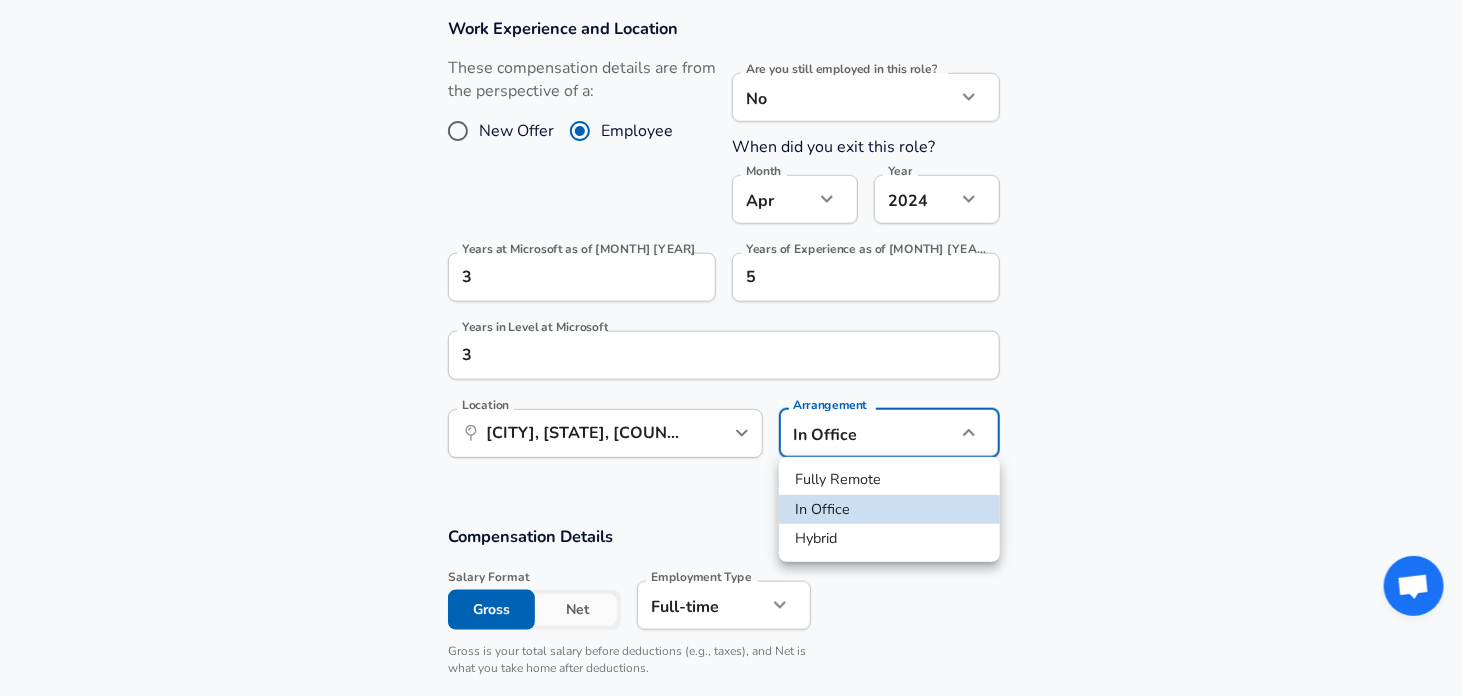 click at bounding box center (731, 348) 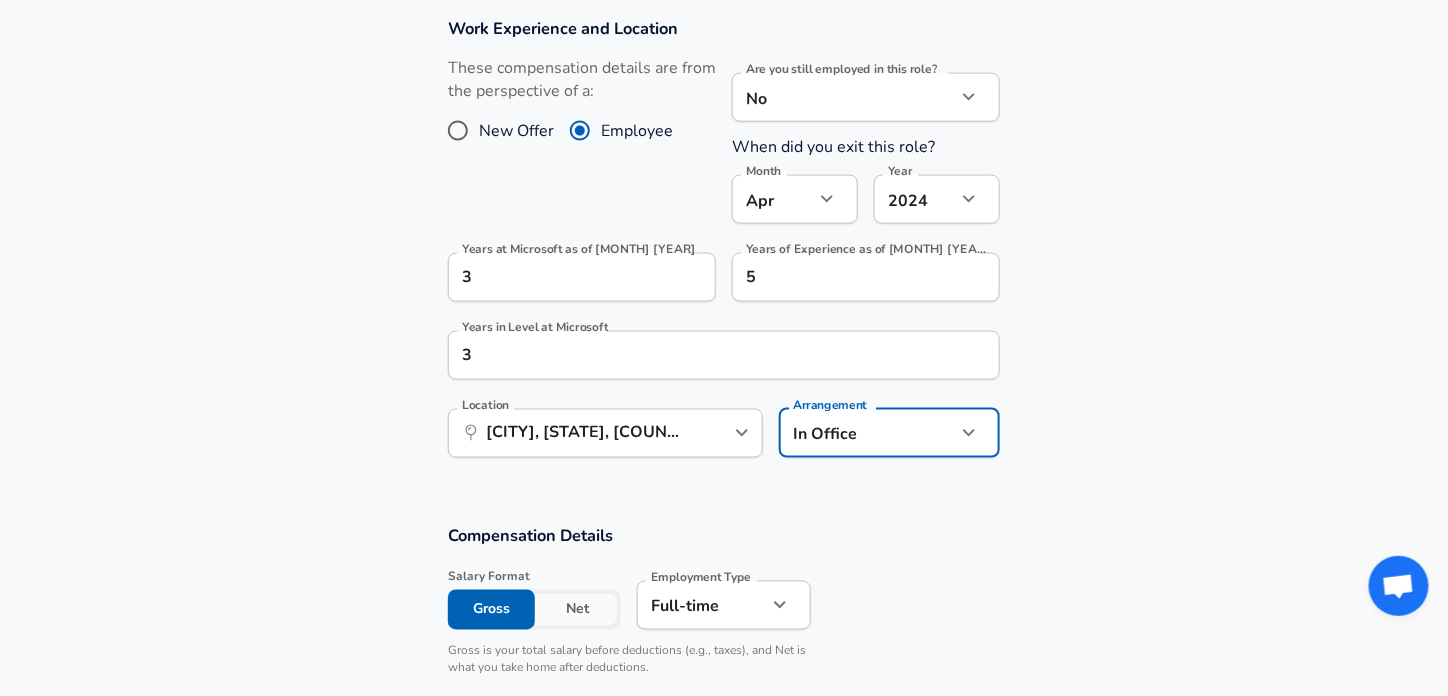 click on "Work Experience and Location These compensation details are from the perspective of a: New Offer Employee Are you still employed in this role? No no Are you still employed in this role? When did you exit this role? Month [MONTH] [YEAR] [YEAR] Year Years at Microsoft as of [MONTH] [YEAR] [YEAR] Years at Microsoft as of [MONTH] [YEAR] Years of Experience as of [MONTH] [YEAR] [YEAR] Years of Experience as of [MONTH] [YEAR] Years in Level at Microsoft [YEAR] Years in Level at Microsoft Location ​ [CITY], [STATE], [COUNTRY] Location Arrangement In Office office Arrangement" at bounding box center (724, 248) 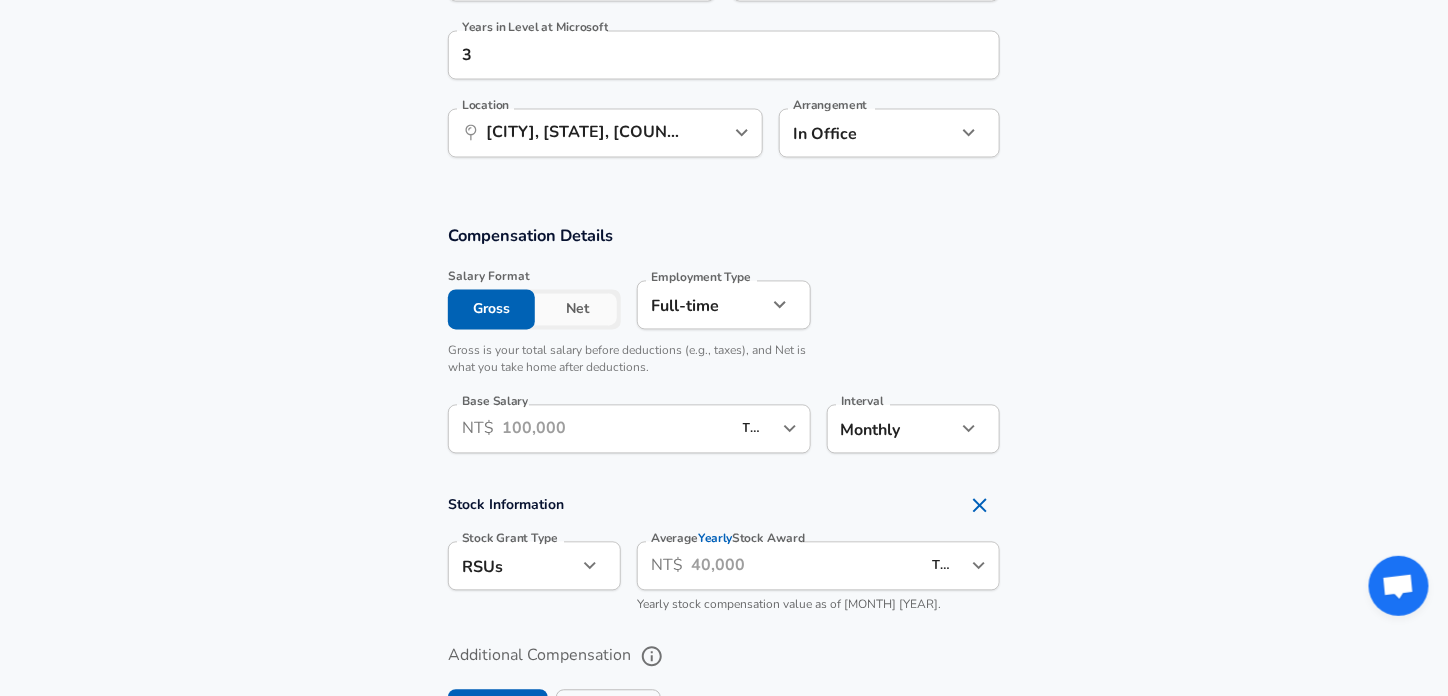 scroll, scrollTop: 1260, scrollLeft: 0, axis: vertical 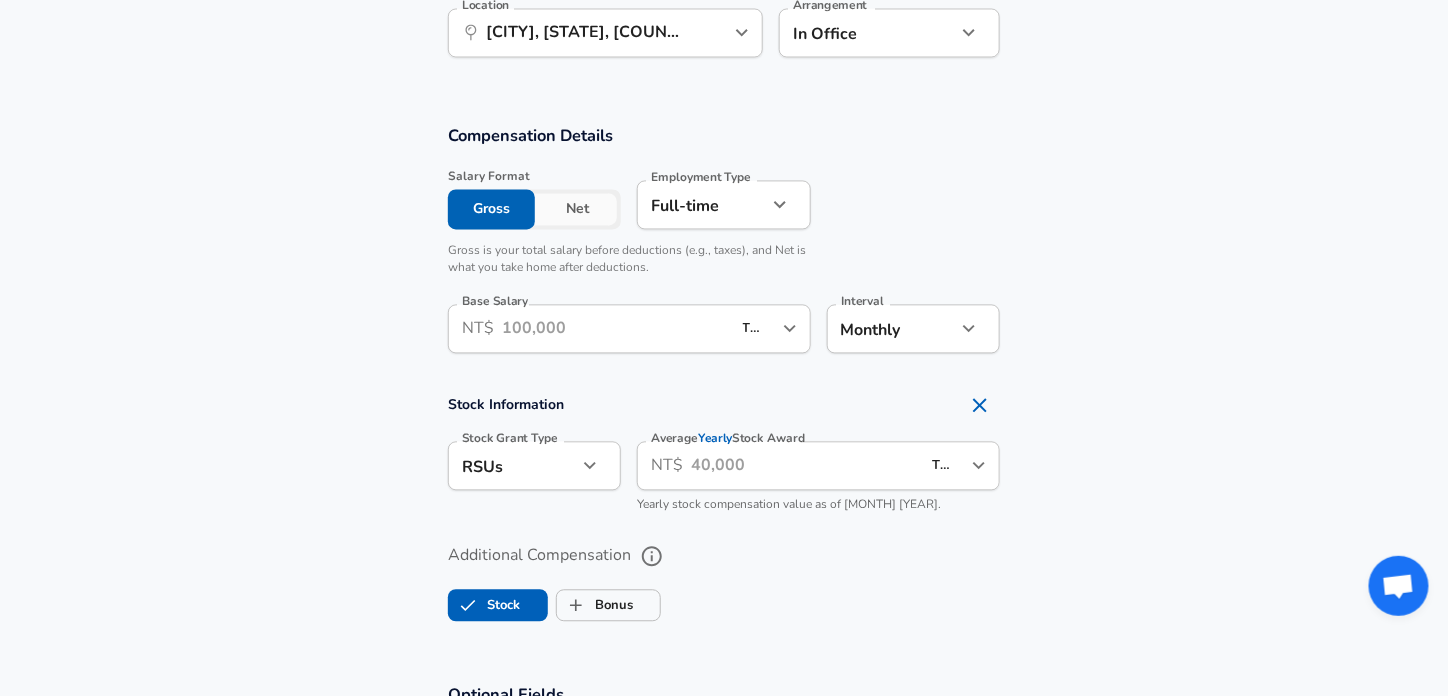 click on "Base Salary" at bounding box center [616, 329] 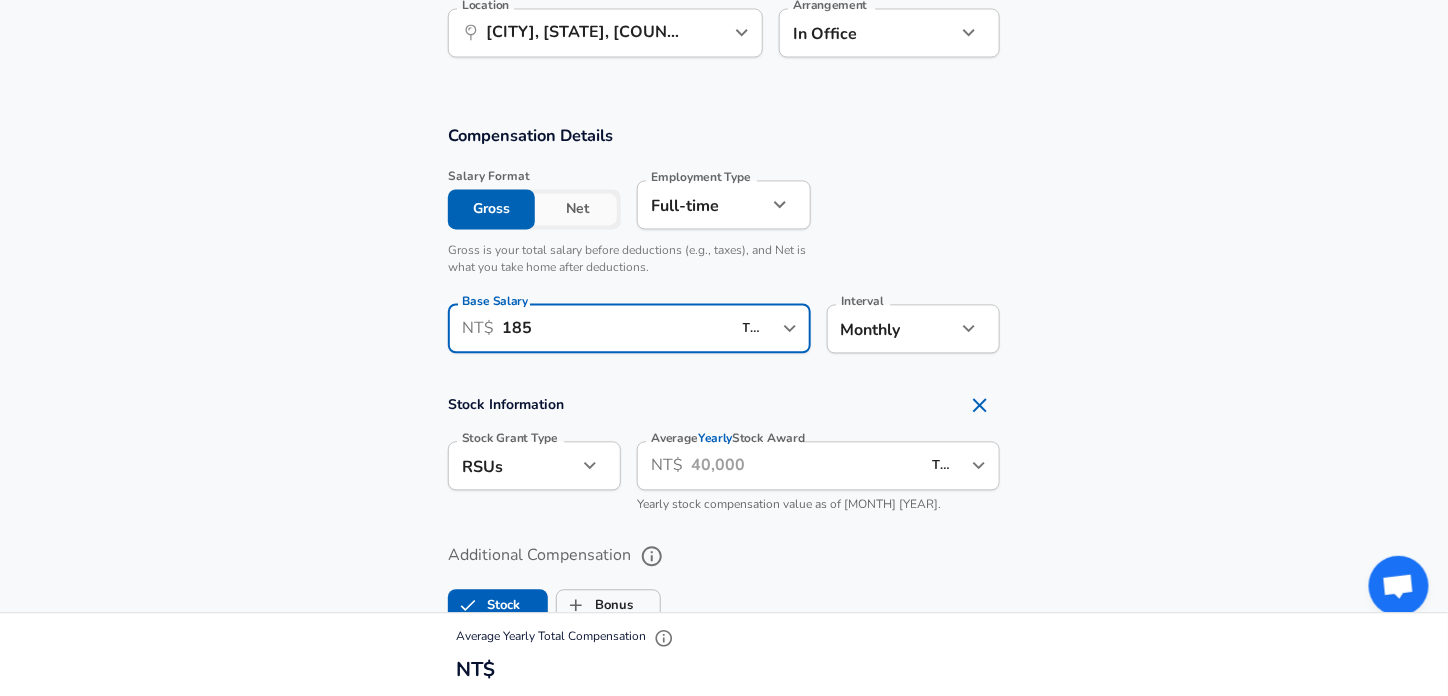 type on "185" 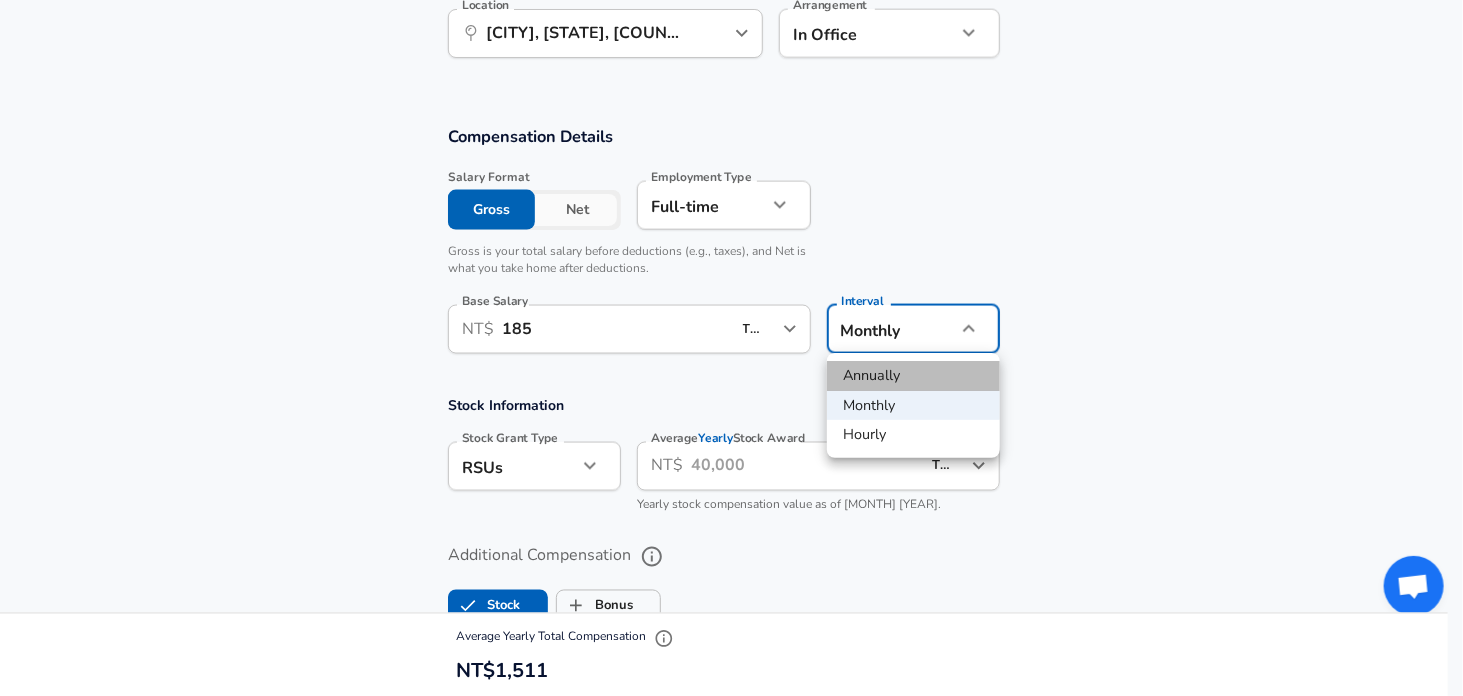 click on "Annually" at bounding box center (913, 376) 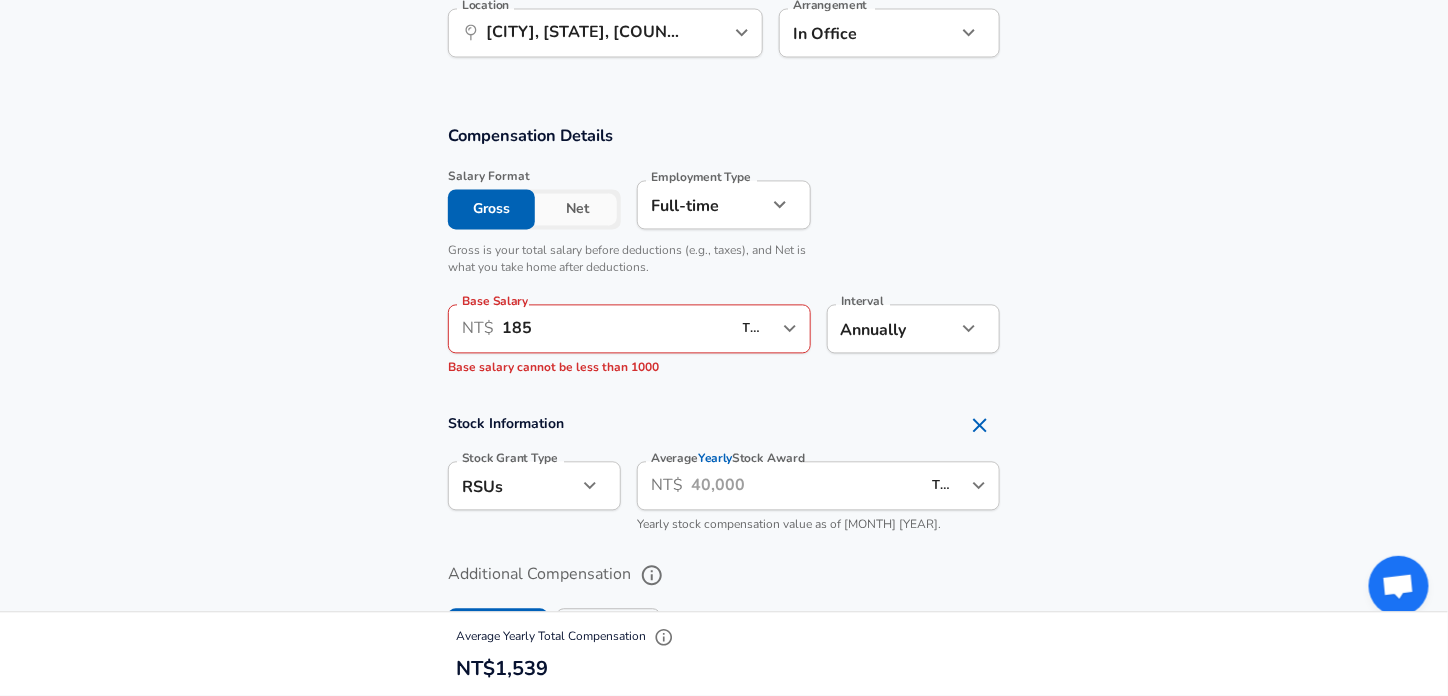click on "Stock Information ​ Stock Grant Type RSUs stock Stock Grant Type Average ​ Yearly ​ Stock Award ​ NT$ TWD ​ Average ​ Yearly ​ Stock Award ​ Yearly stock compensation value as of [MONTH] [YEAR]." at bounding box center (724, 475) 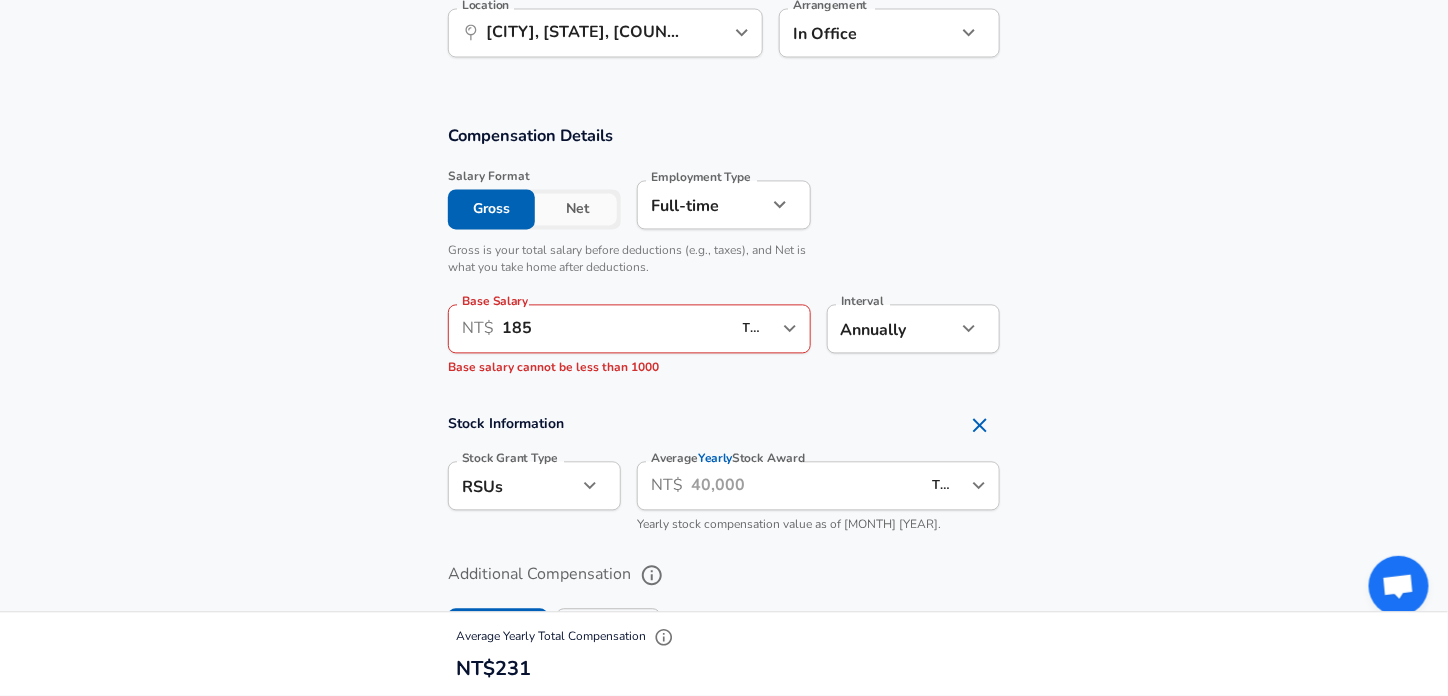click on "185" at bounding box center [616, 329] 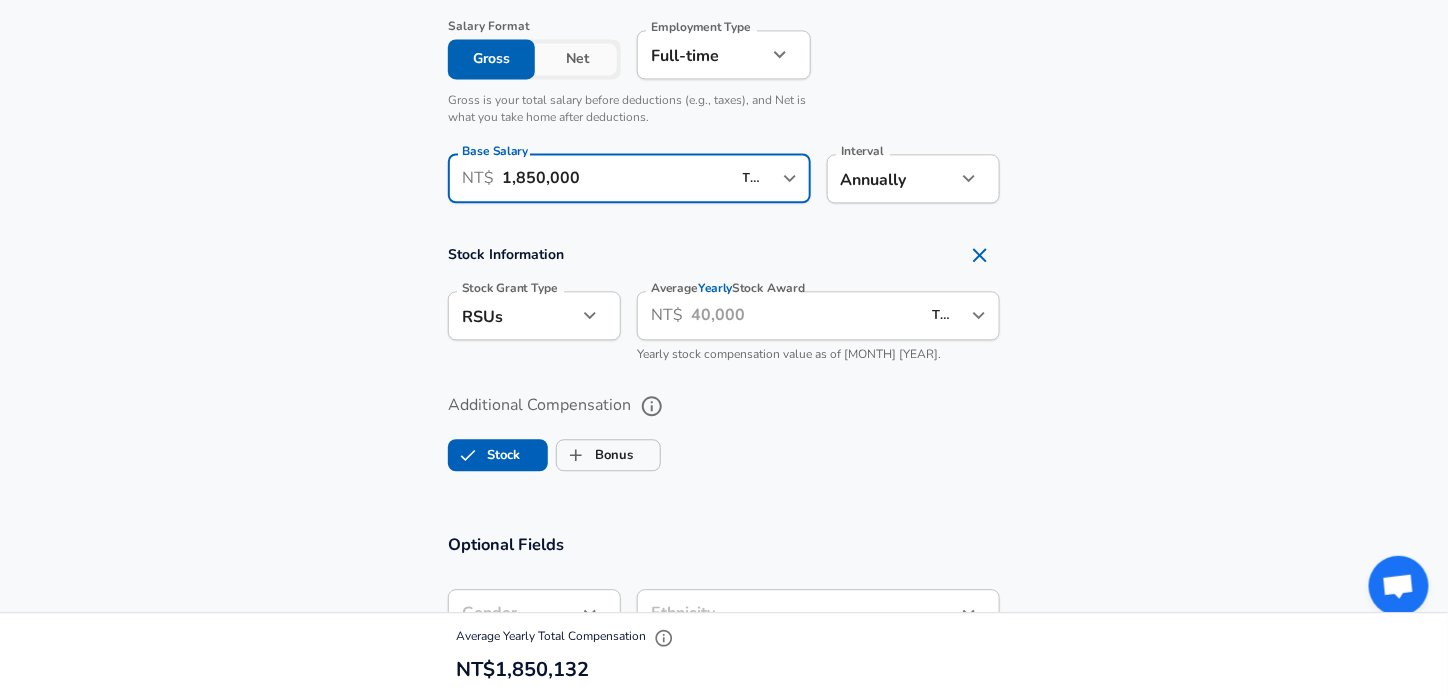 scroll, scrollTop: 1460, scrollLeft: 0, axis: vertical 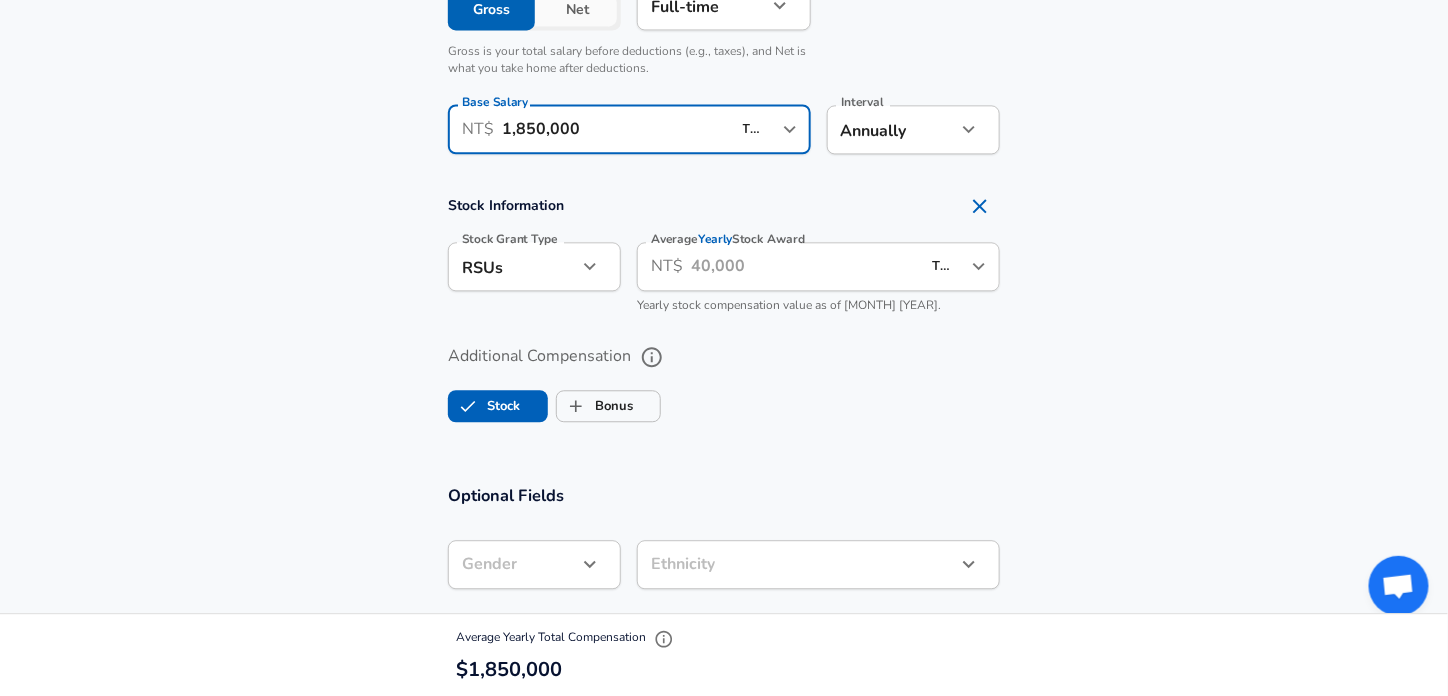 type on "1,850,000" 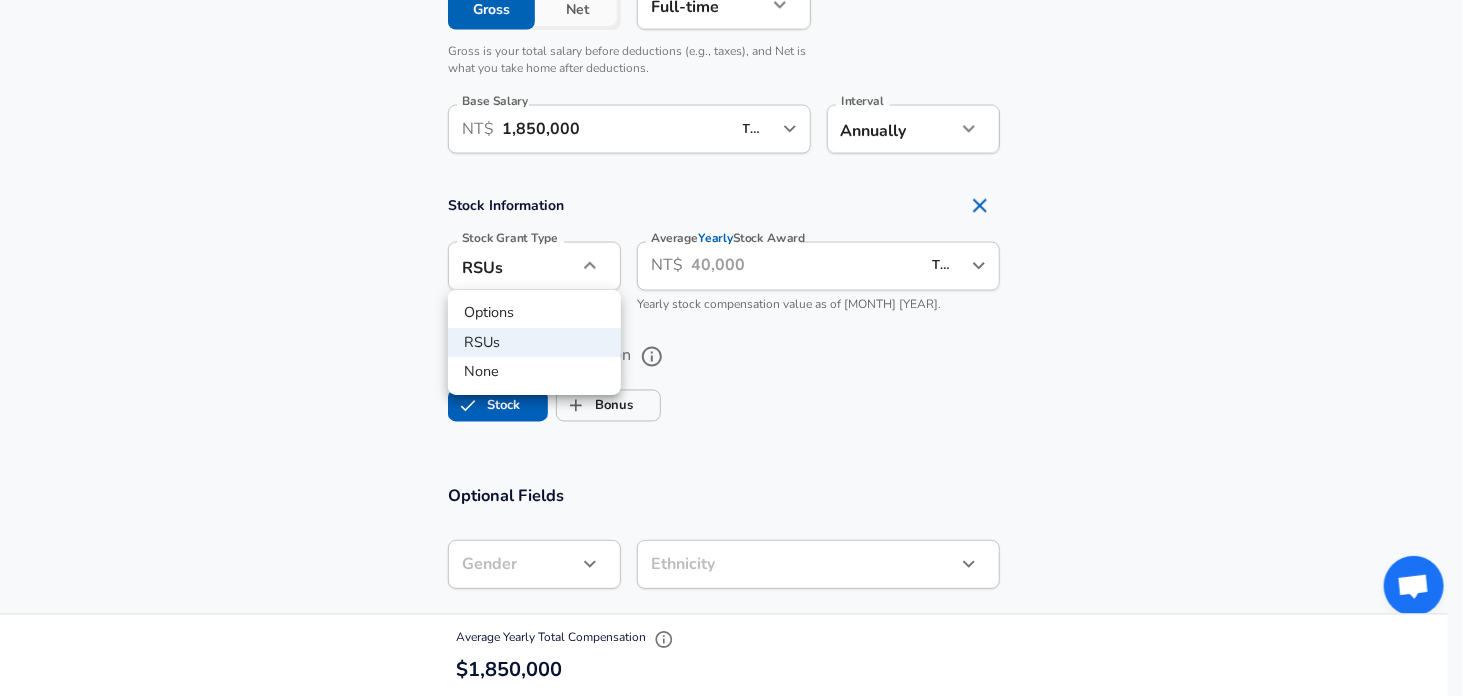 click at bounding box center [731, 348] 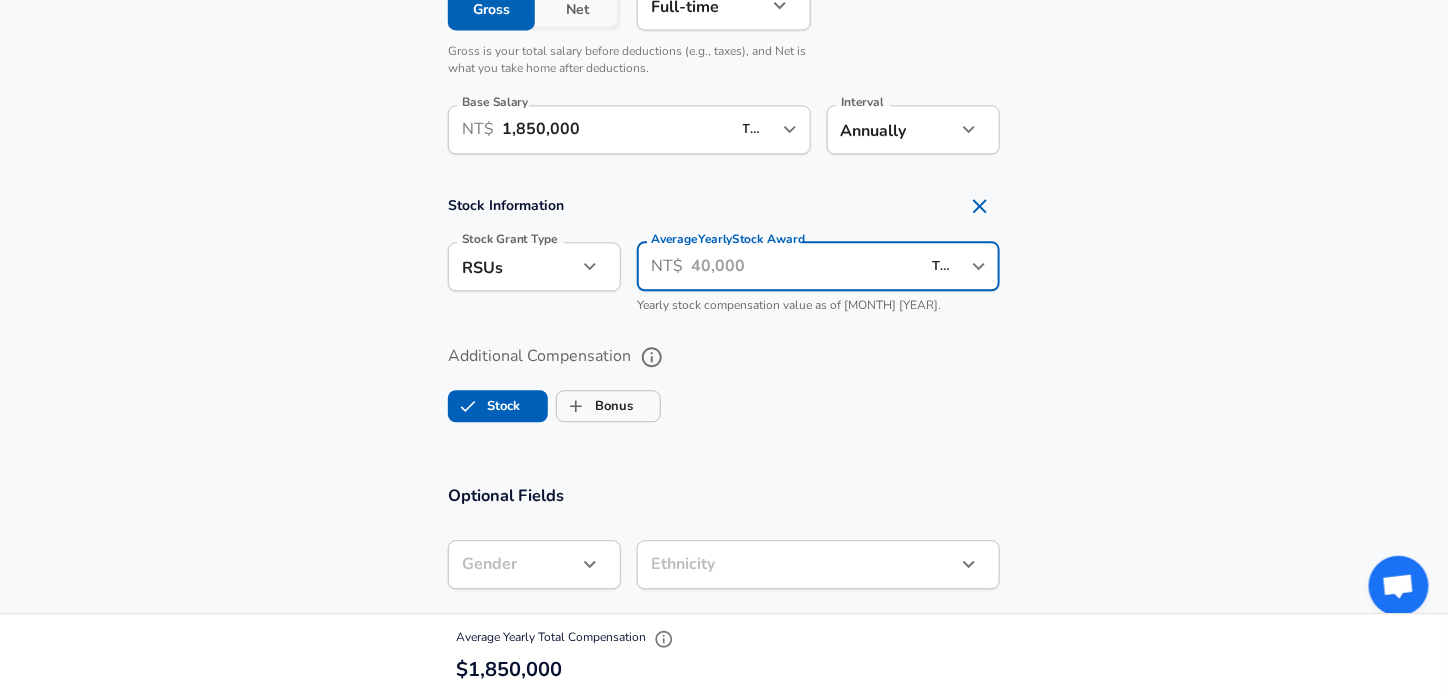 click on "Average  Yearly  Stock Award" at bounding box center (805, 266) 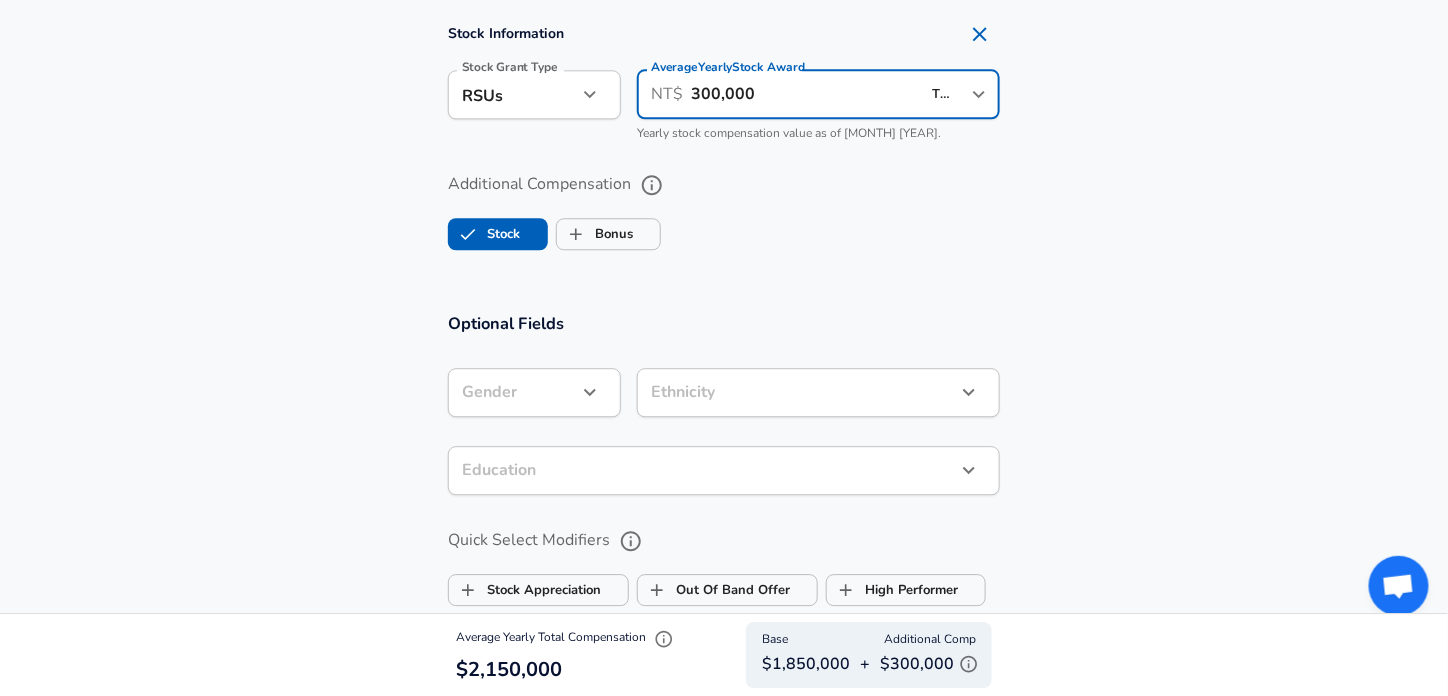 scroll, scrollTop: 1660, scrollLeft: 0, axis: vertical 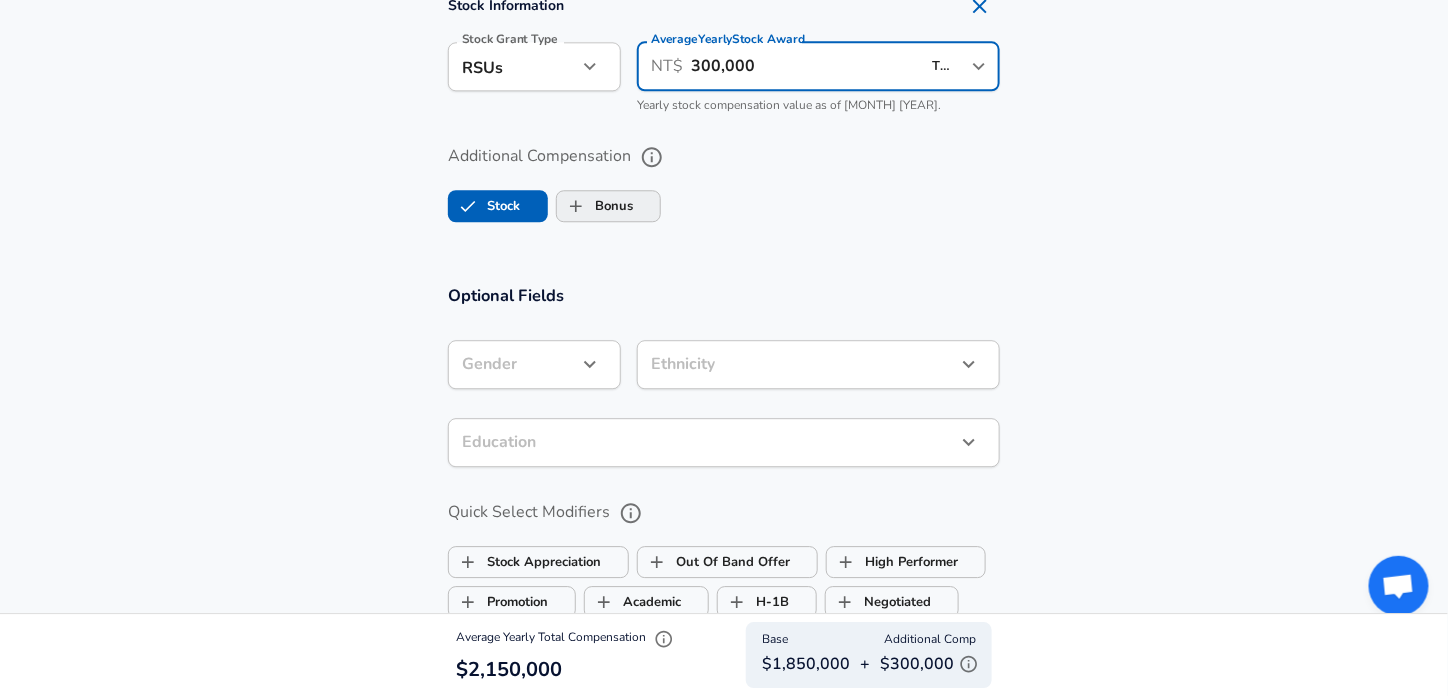 type on "300,000" 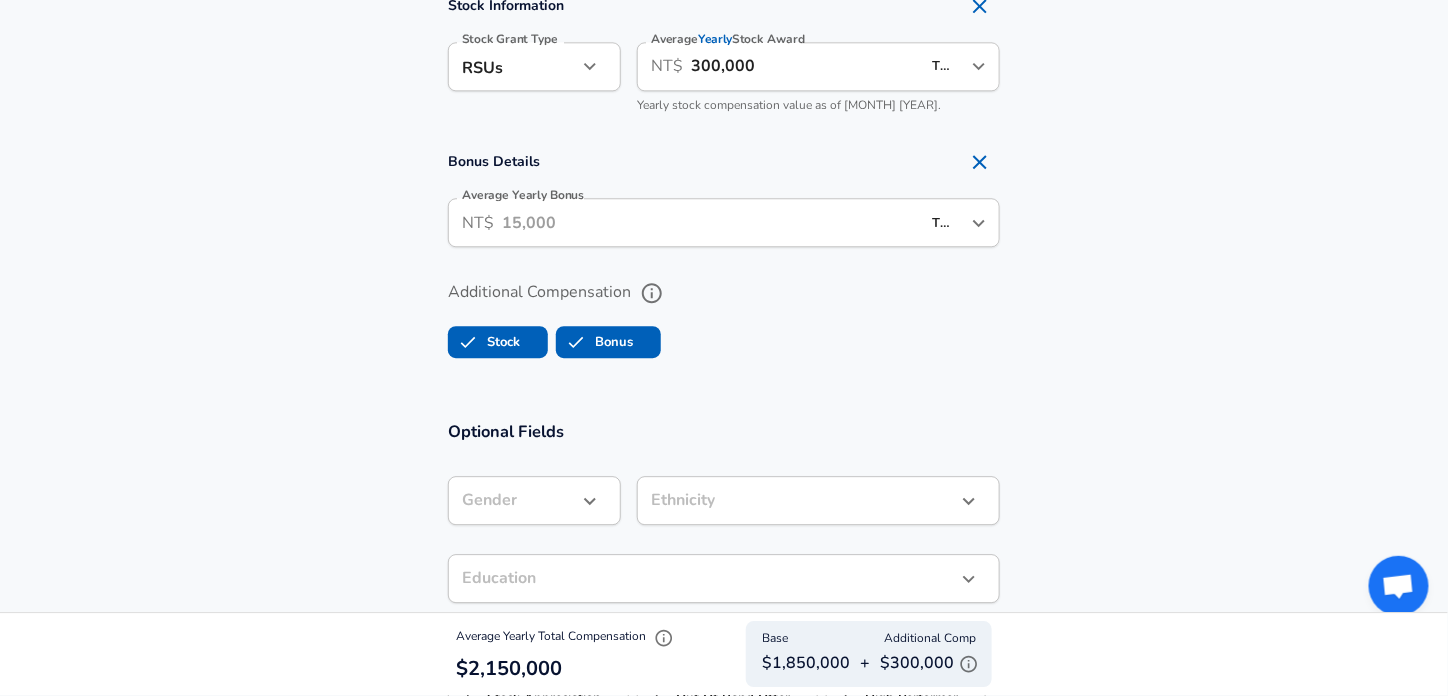 click on "Average Yearly Bonus" at bounding box center (711, 222) 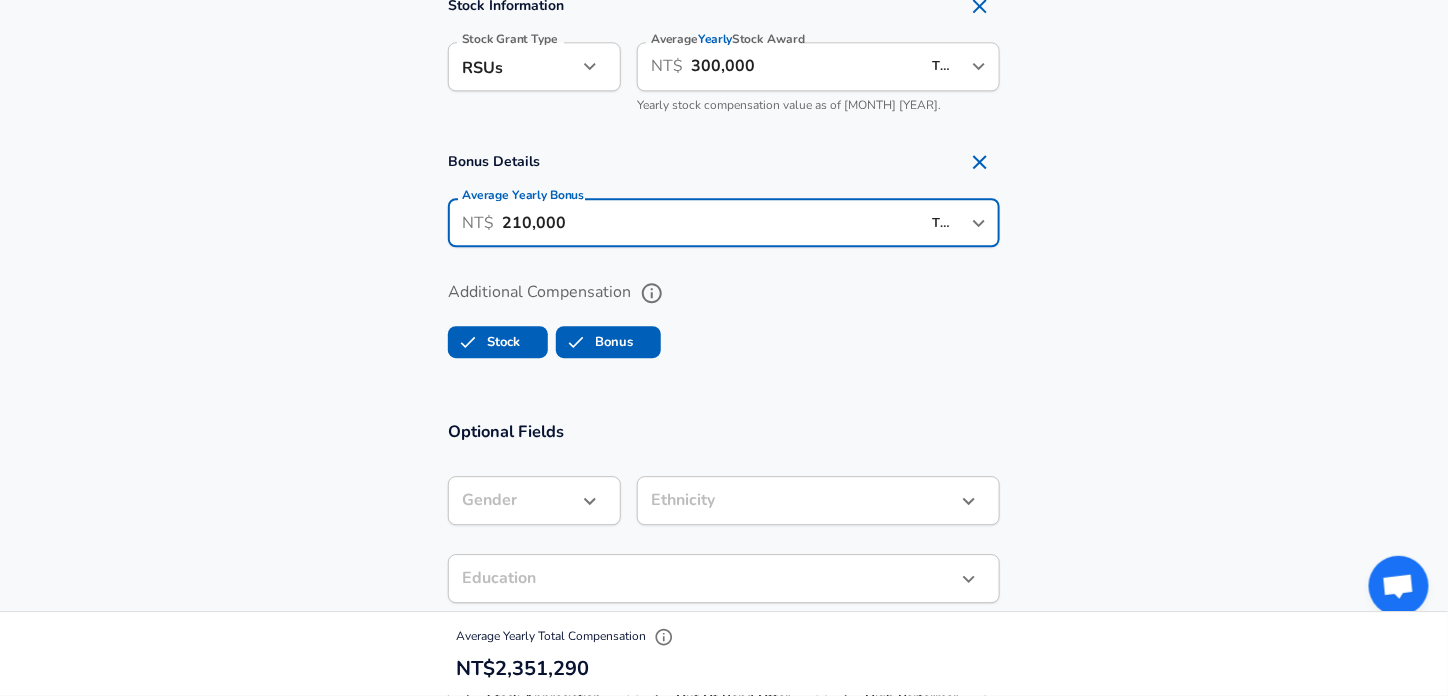 type on "210,000" 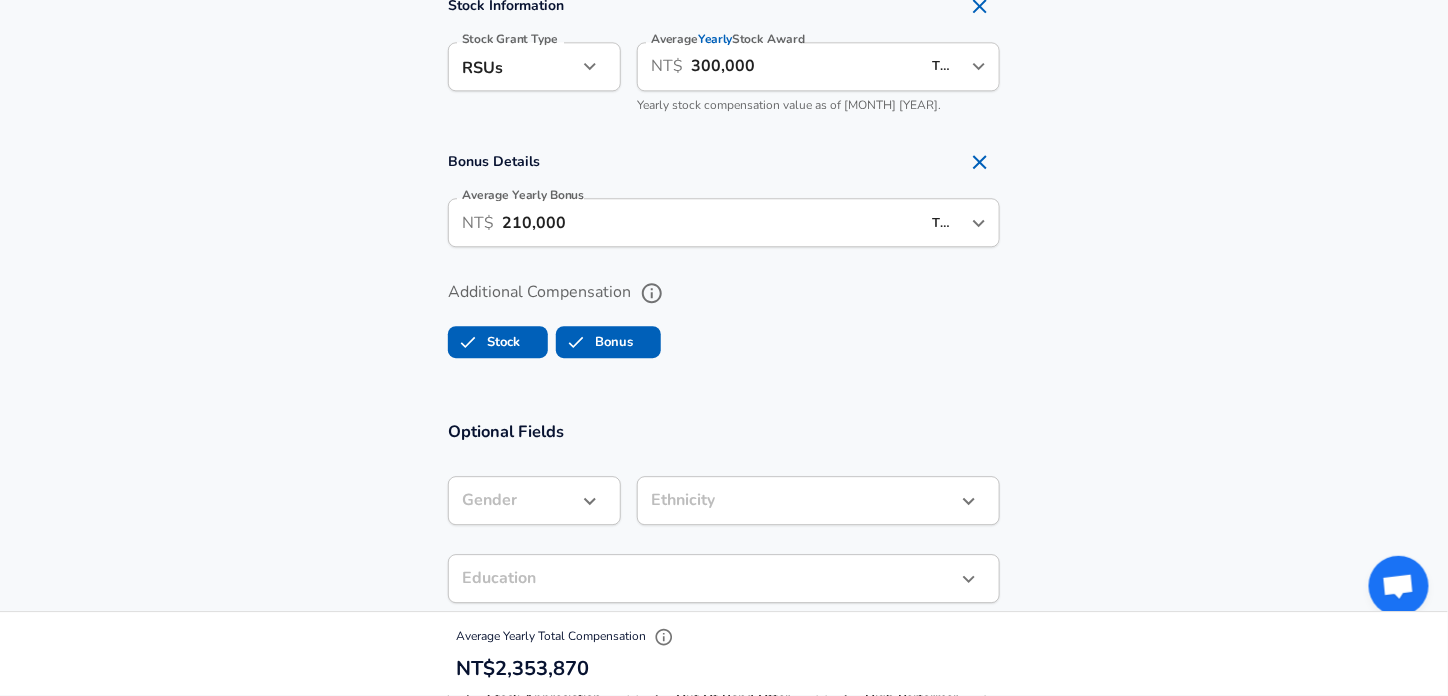 click on "Additional Compensation   Stock Bonus" at bounding box center [724, 321] 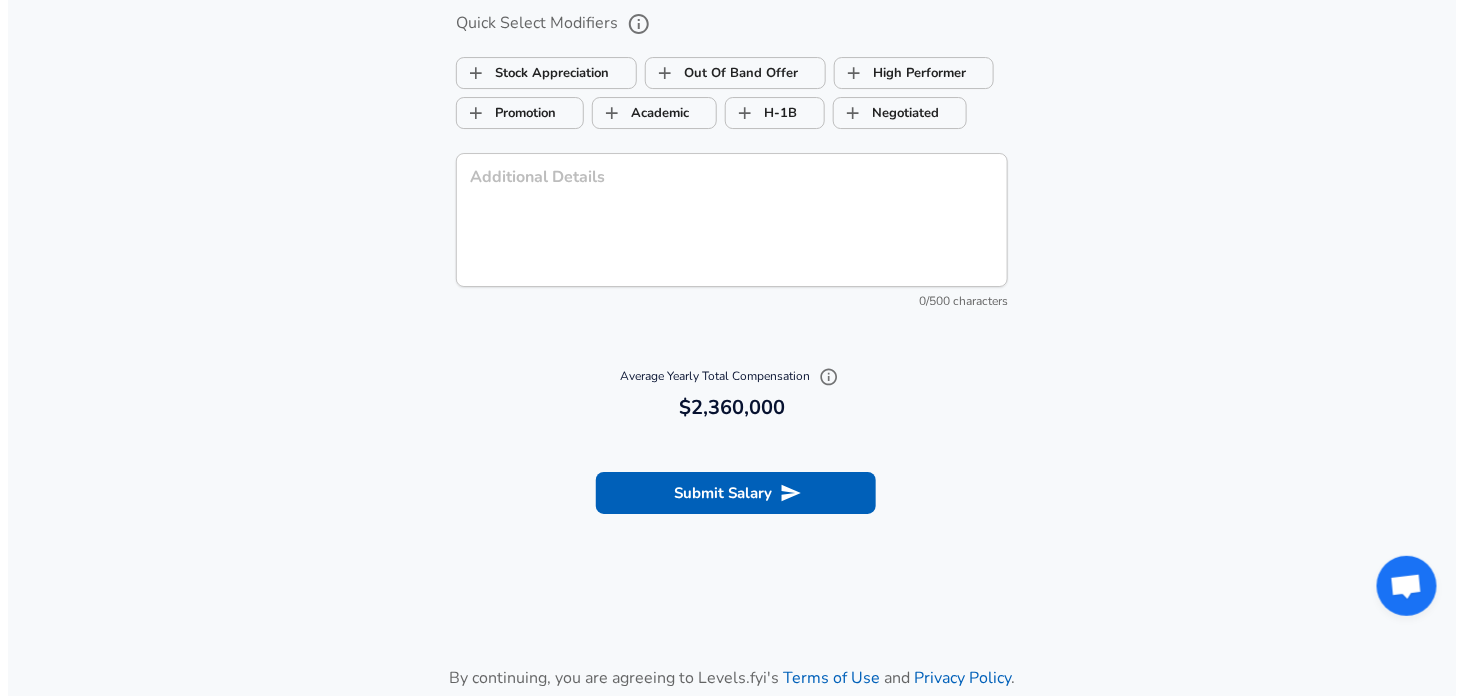 scroll, scrollTop: 2546, scrollLeft: 0, axis: vertical 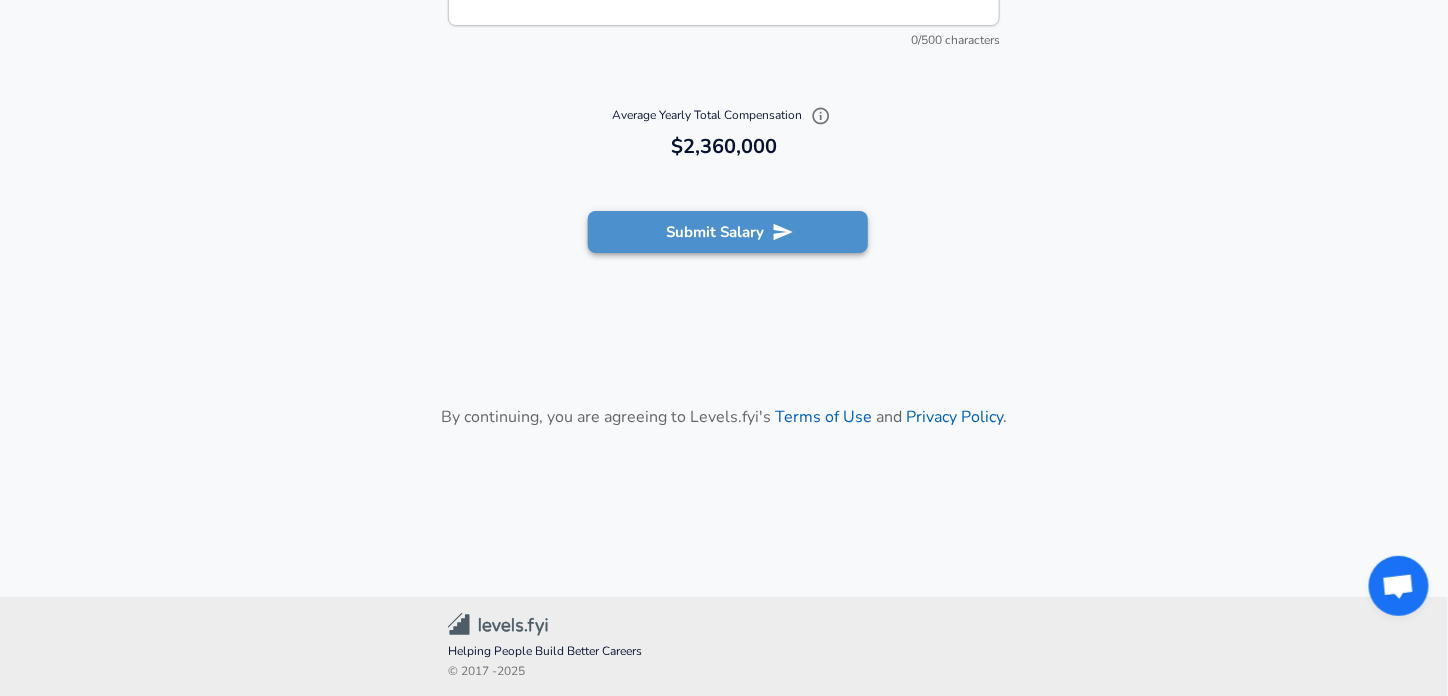 click on "Submit Salary" at bounding box center (728, 232) 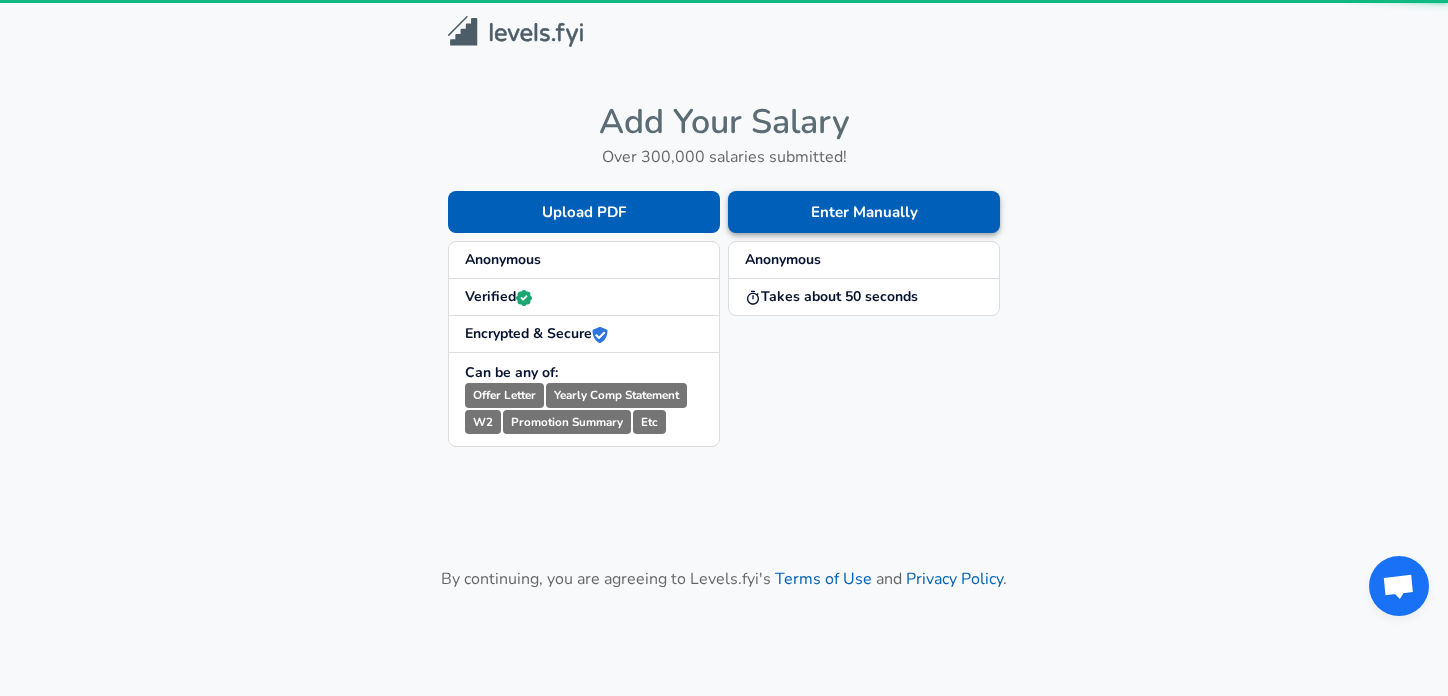 scroll, scrollTop: 0, scrollLeft: 0, axis: both 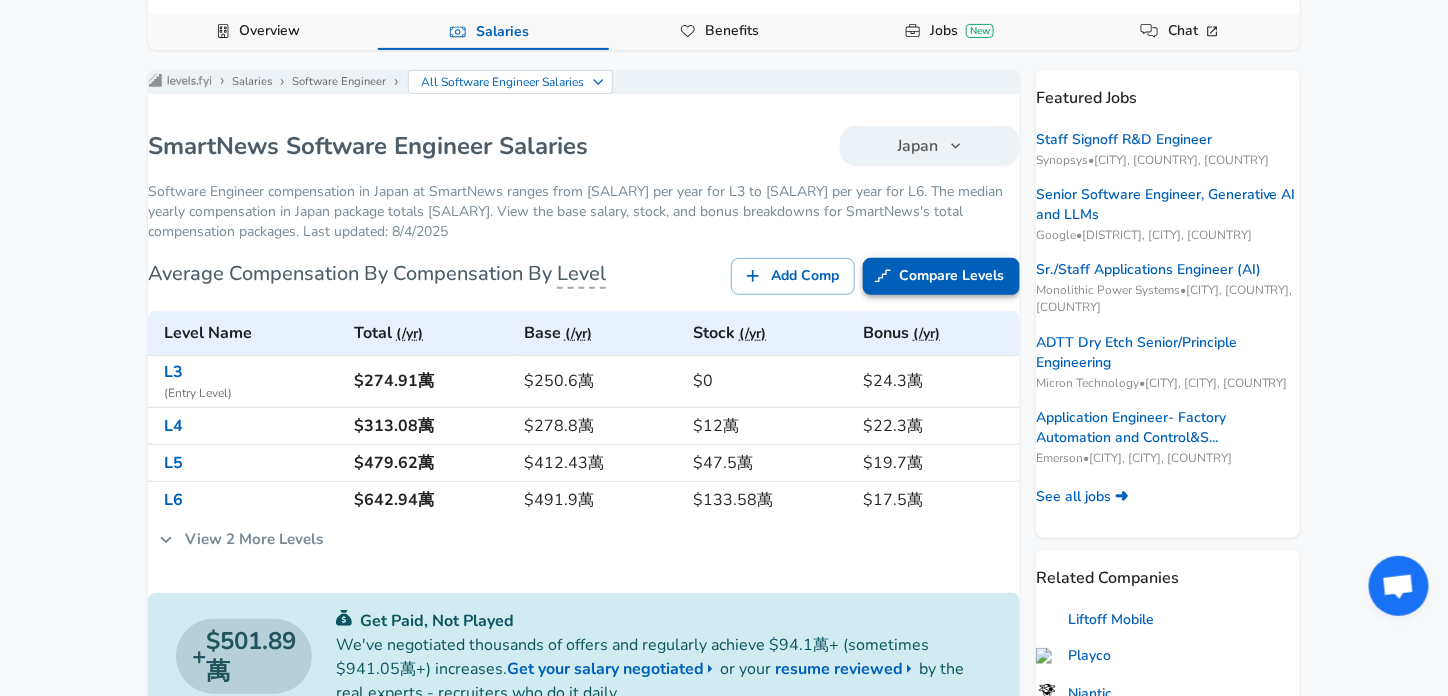 click on "Compare Levels" at bounding box center (941, 276) 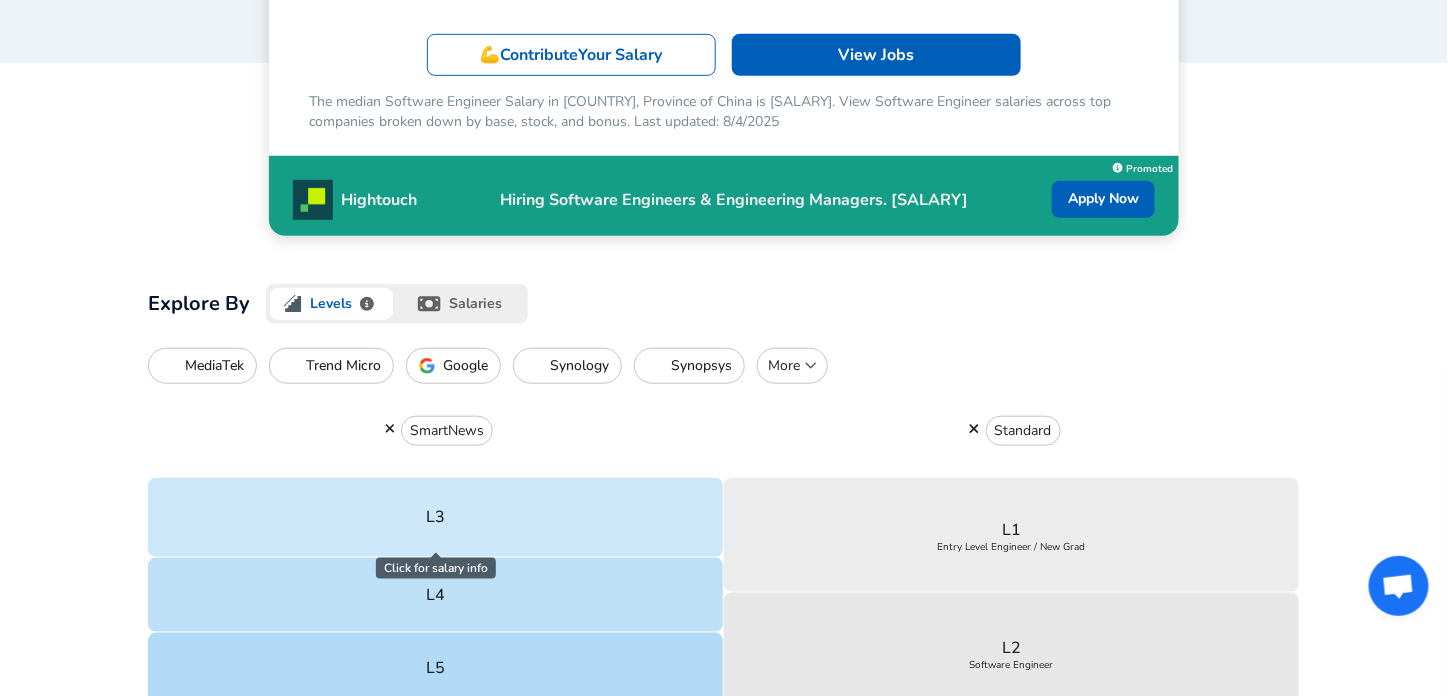 scroll, scrollTop: 400, scrollLeft: 0, axis: vertical 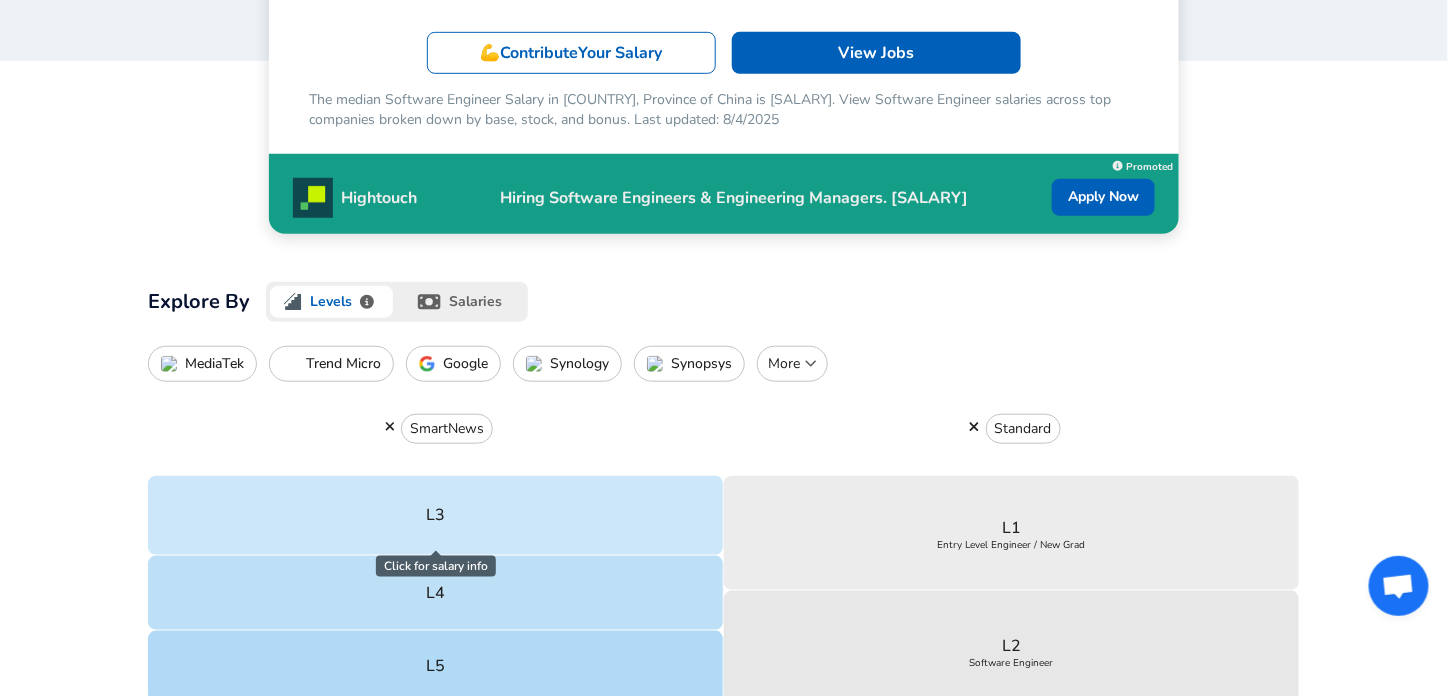 click on "Google" at bounding box center (465, 364) 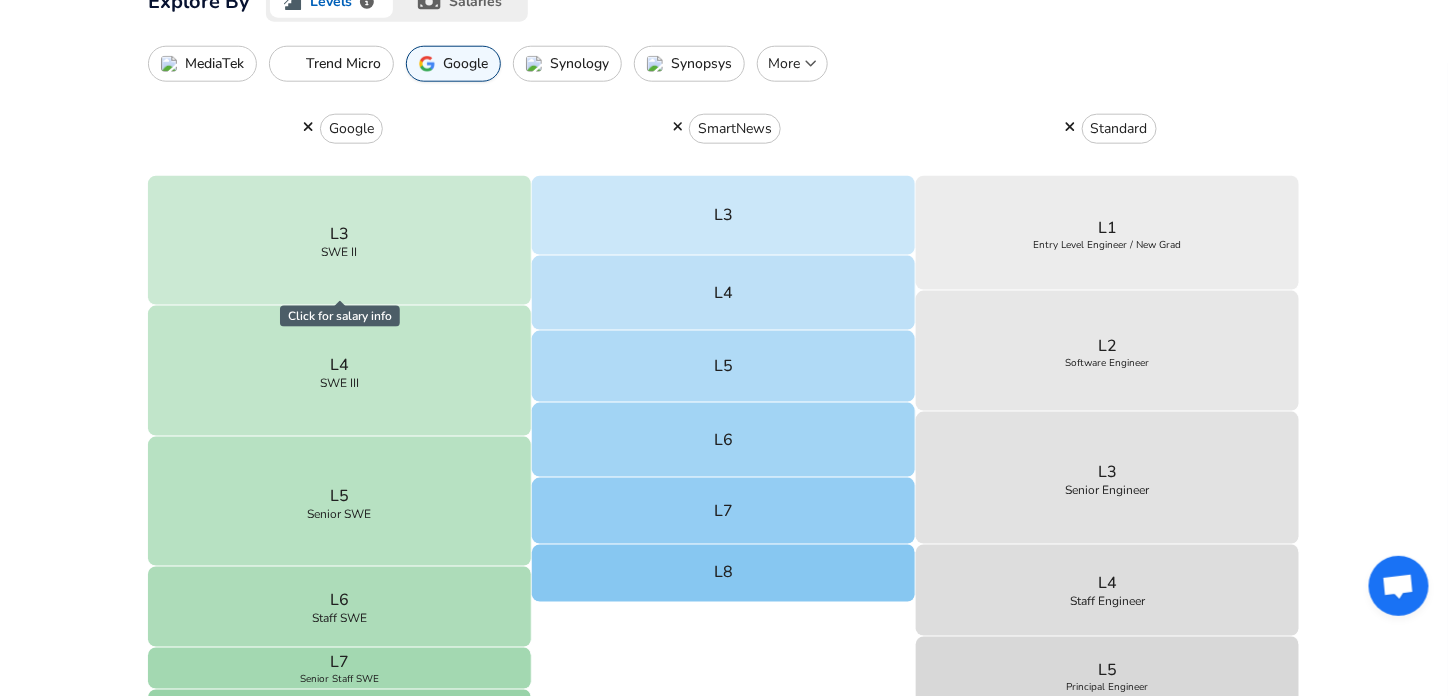 scroll, scrollTop: 600, scrollLeft: 0, axis: vertical 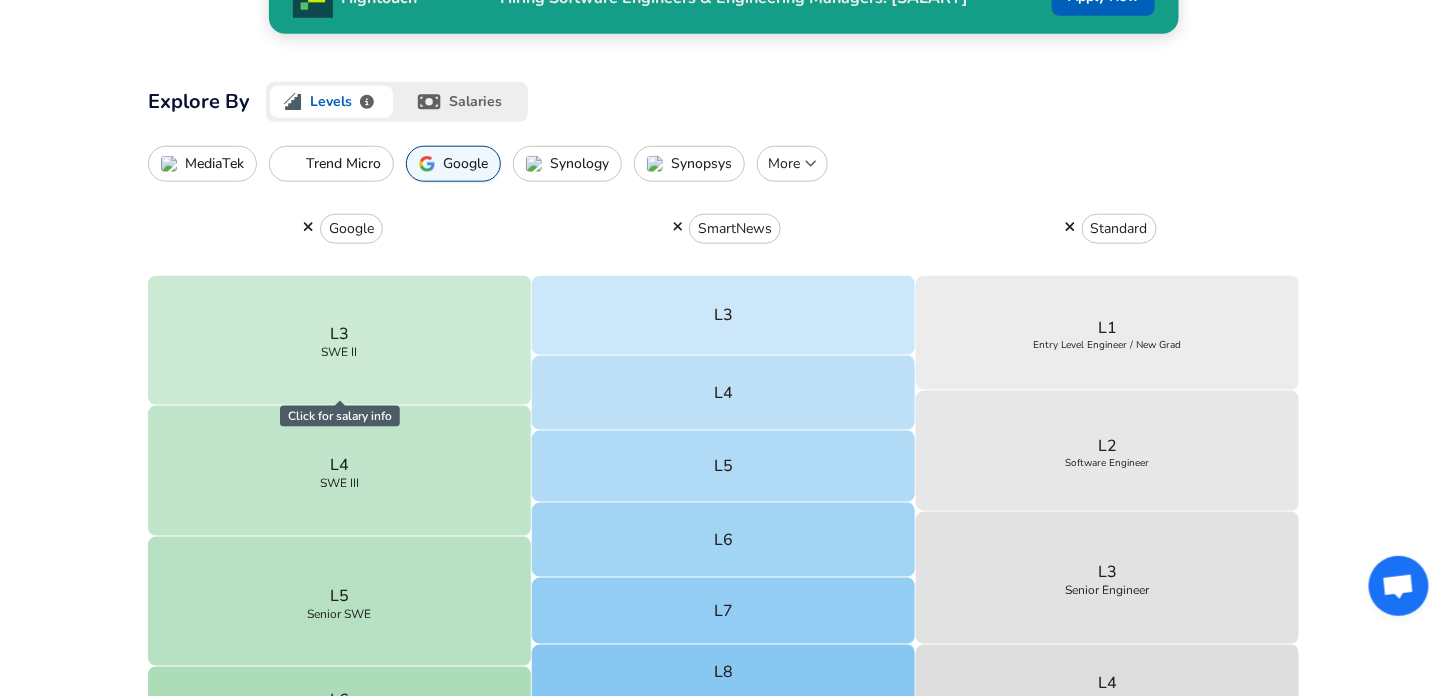 click on "salaries" at bounding box center (462, 102) 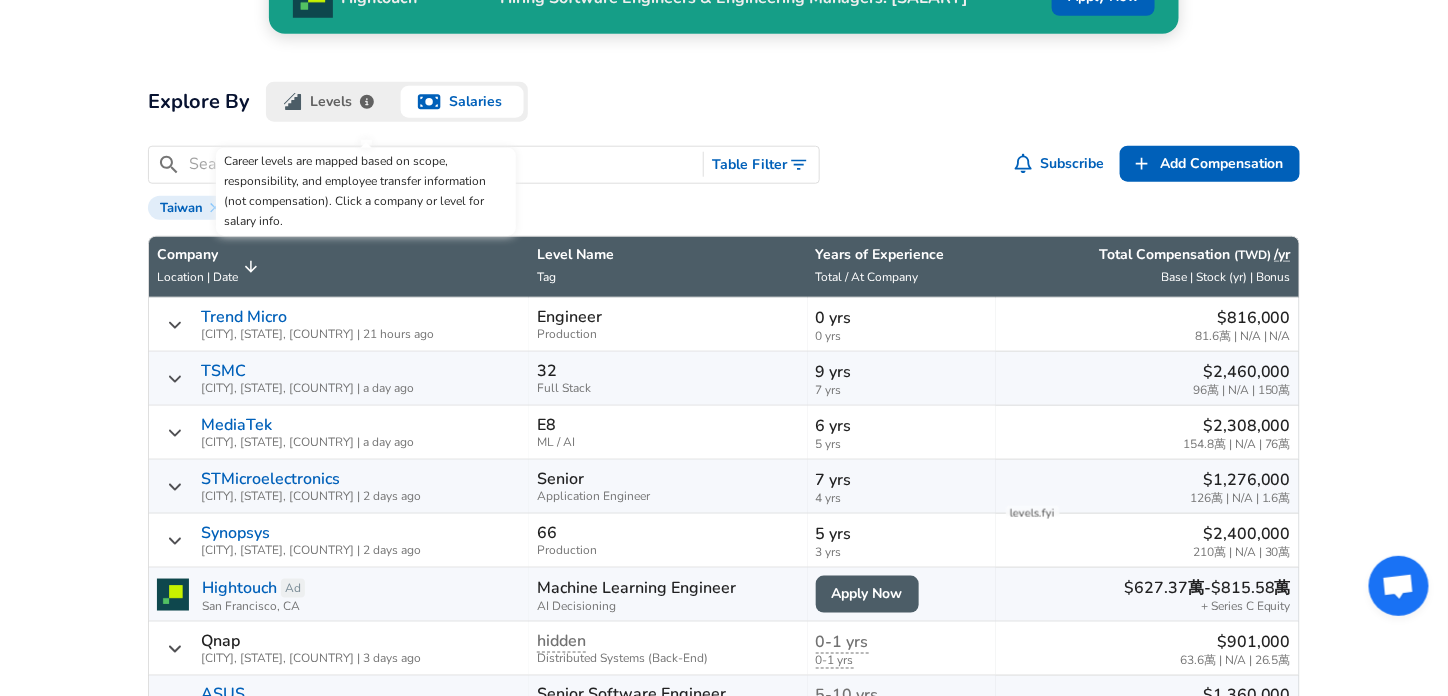 click 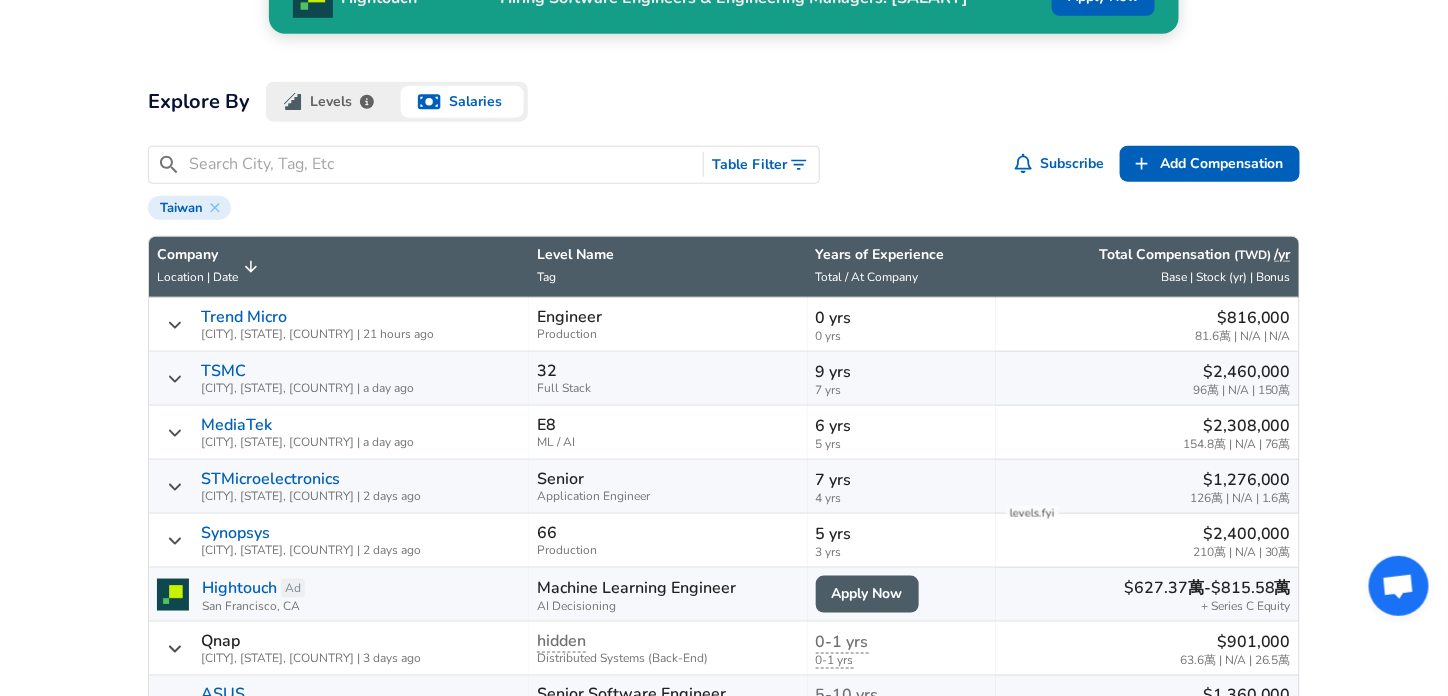 click at bounding box center (293, 102) 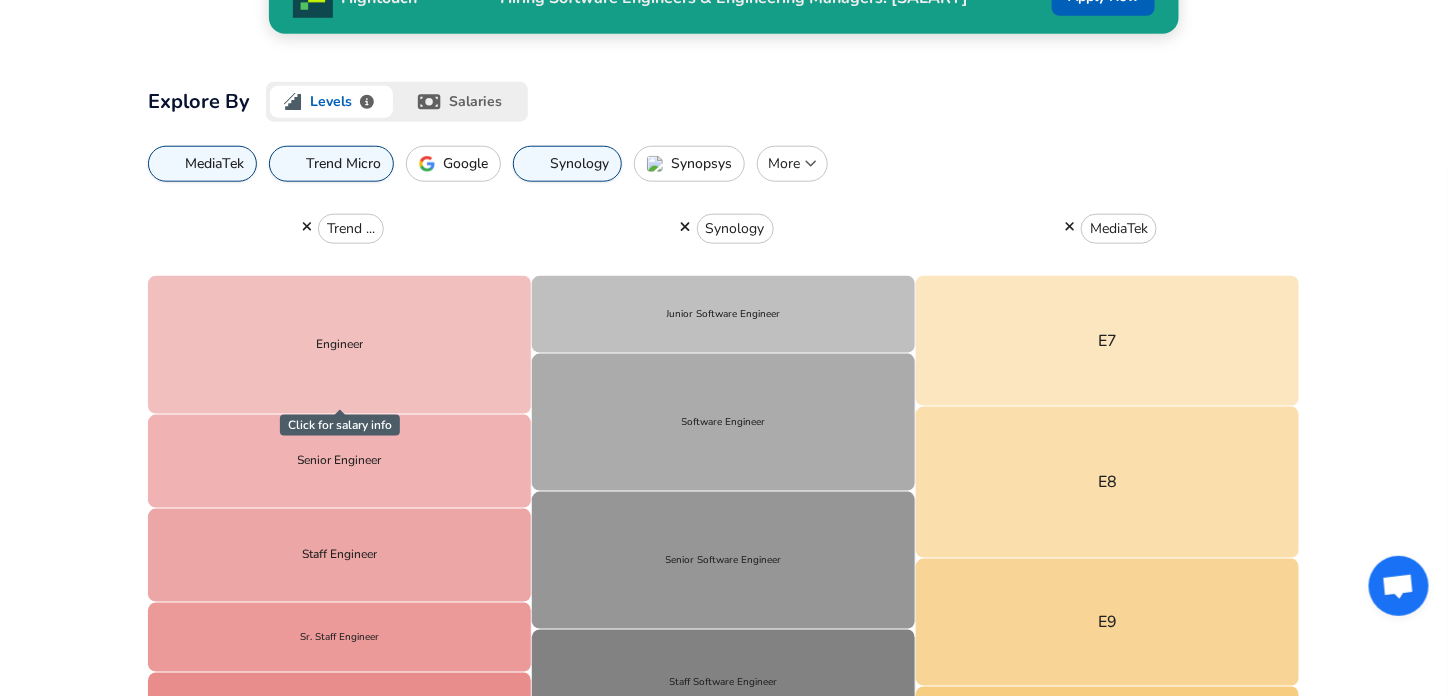 click on "More" at bounding box center (792, 164) 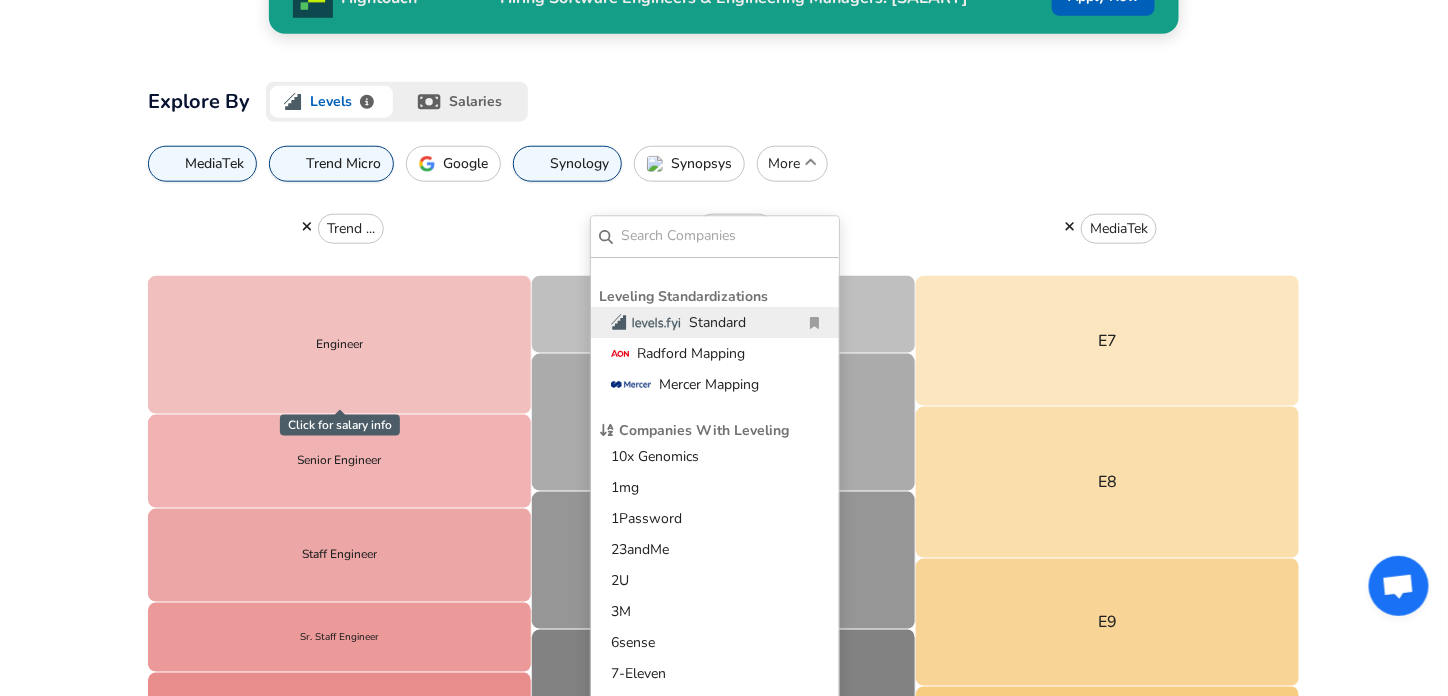 click at bounding box center [726, 237] 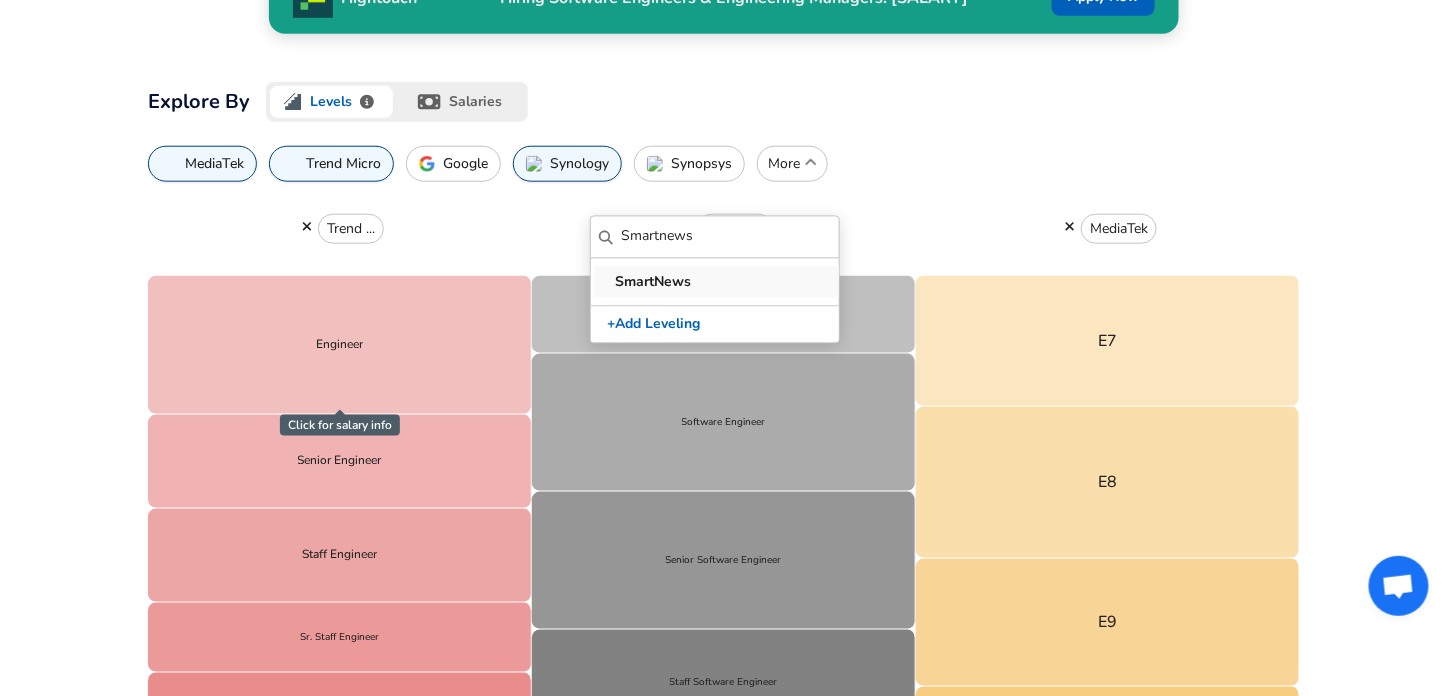 type on "Smartnews" 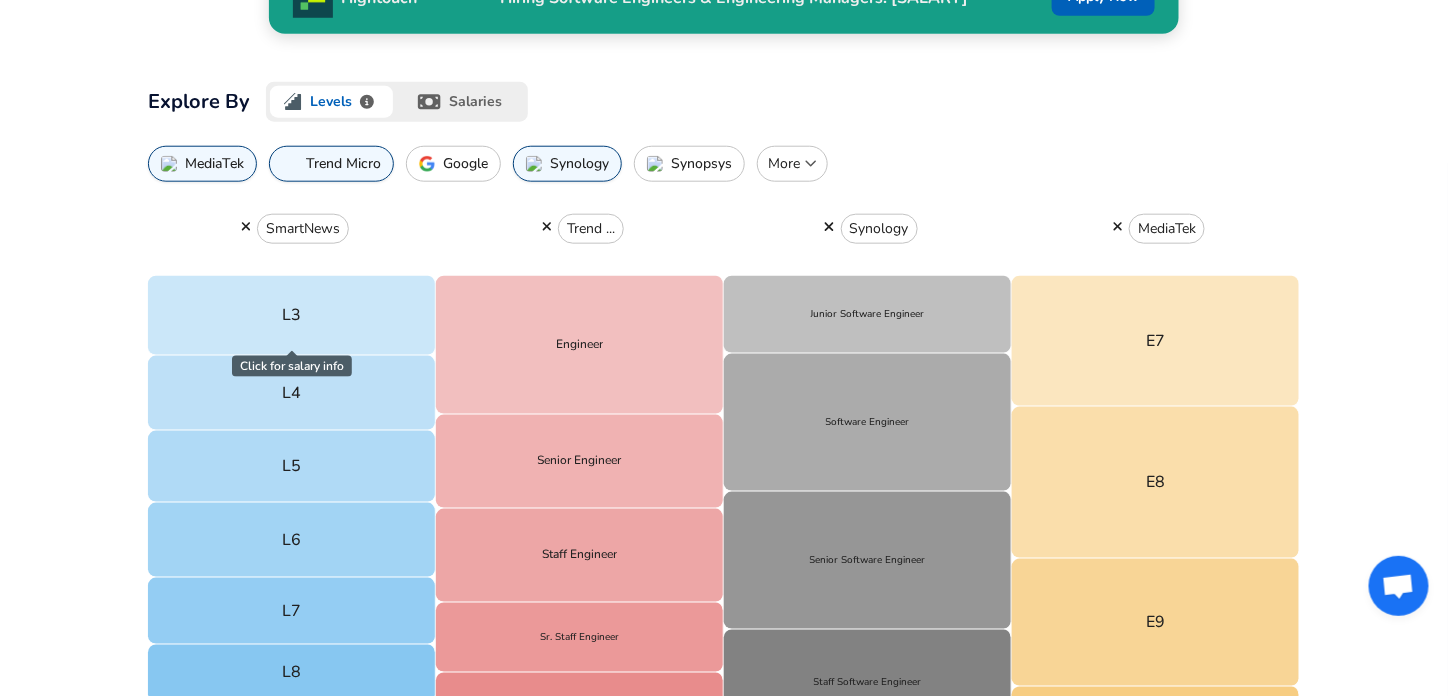 click at bounding box center [547, 228] 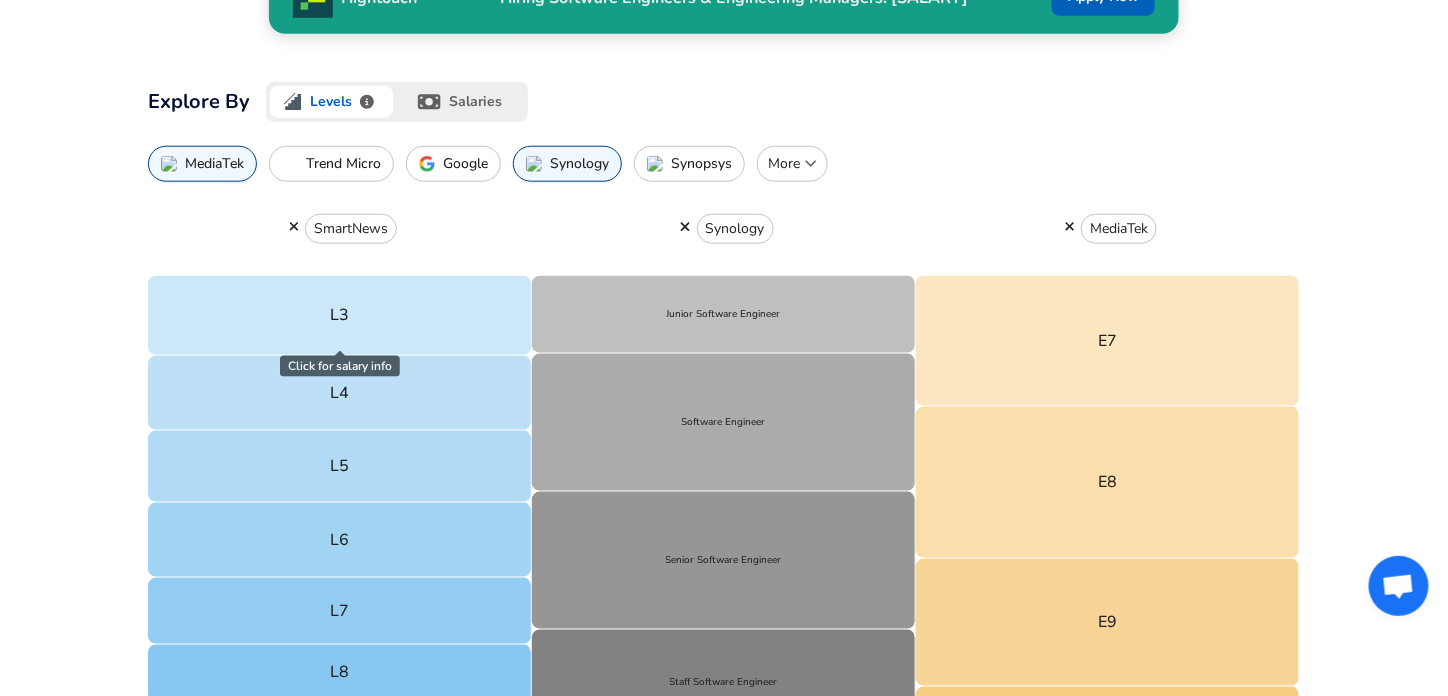 click 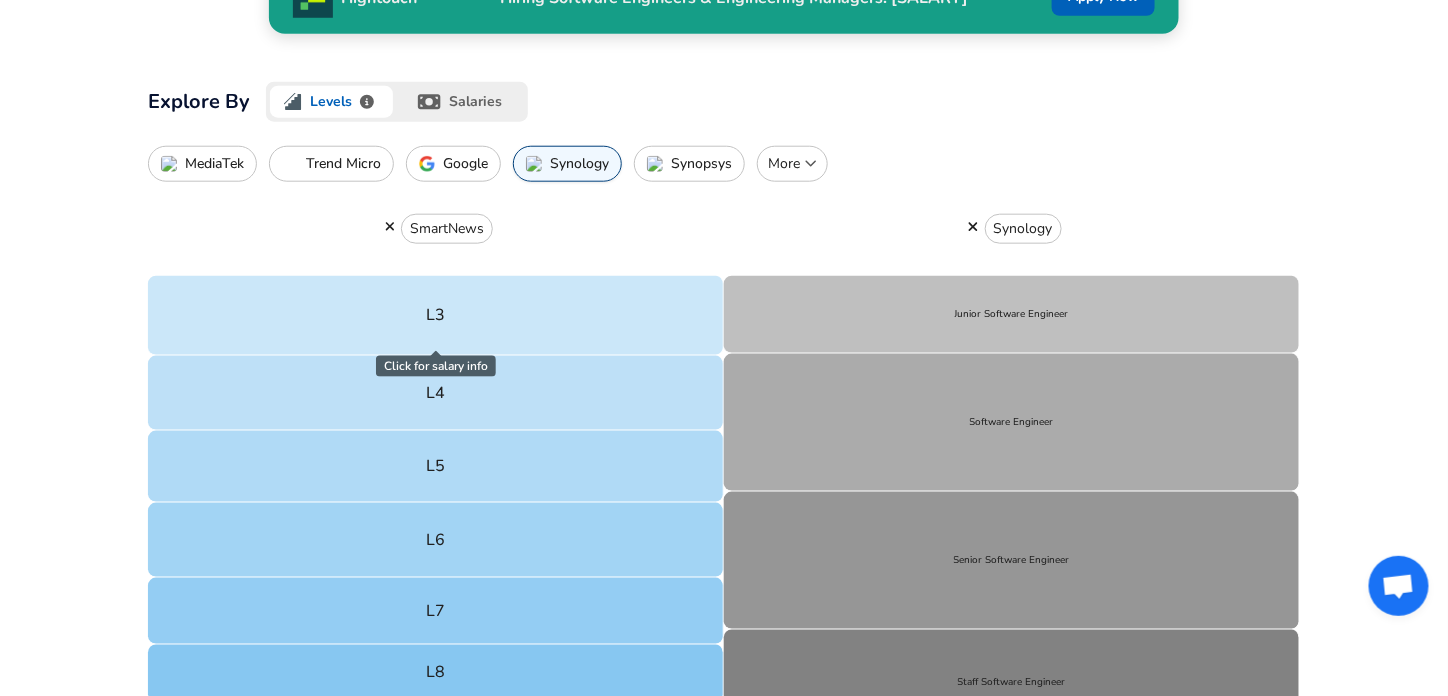 click on "Google" at bounding box center [465, 164] 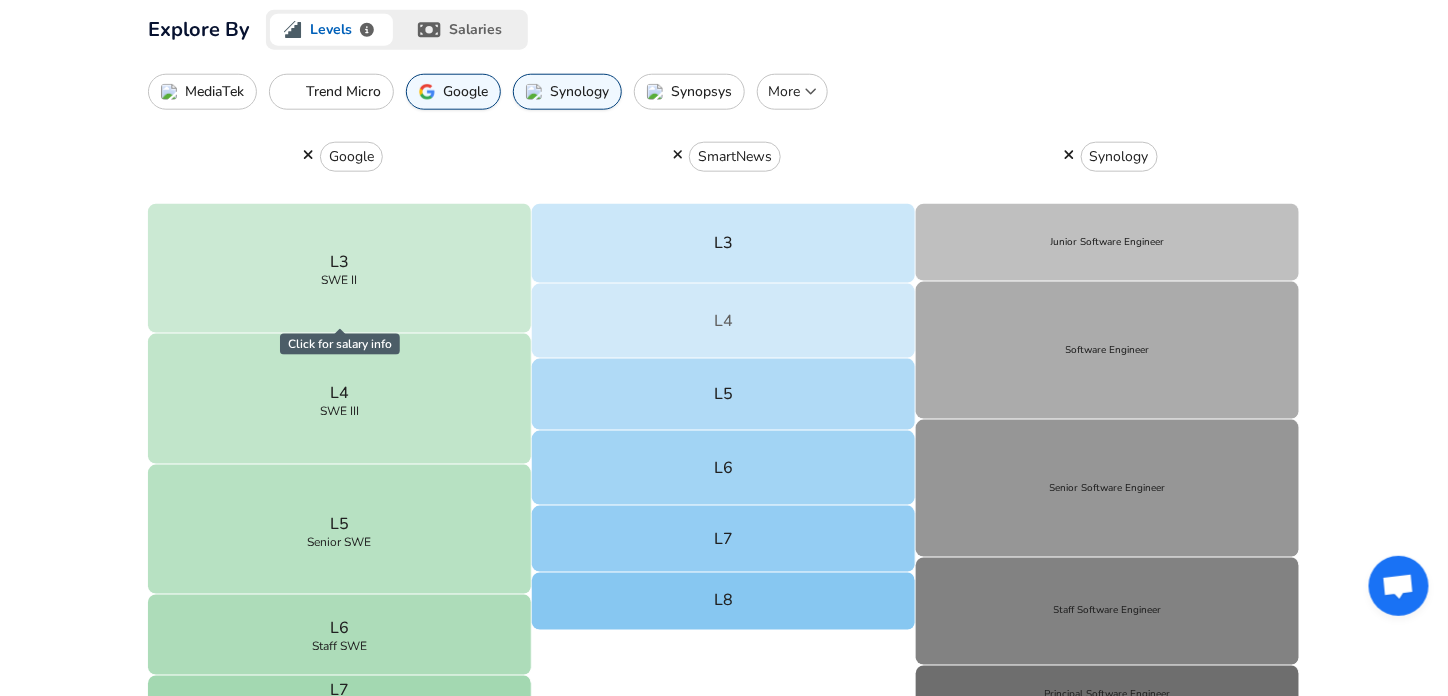 scroll, scrollTop: 700, scrollLeft: 0, axis: vertical 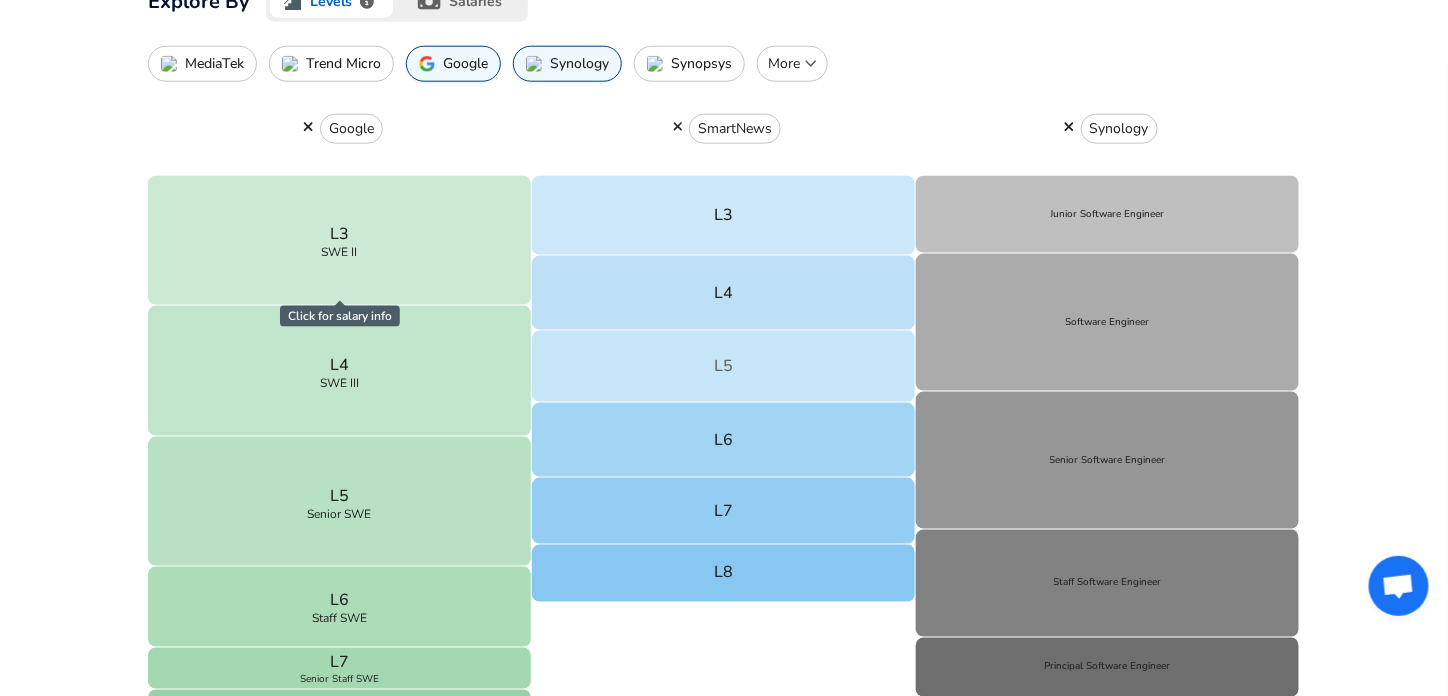 click on "L5" at bounding box center [724, 367] 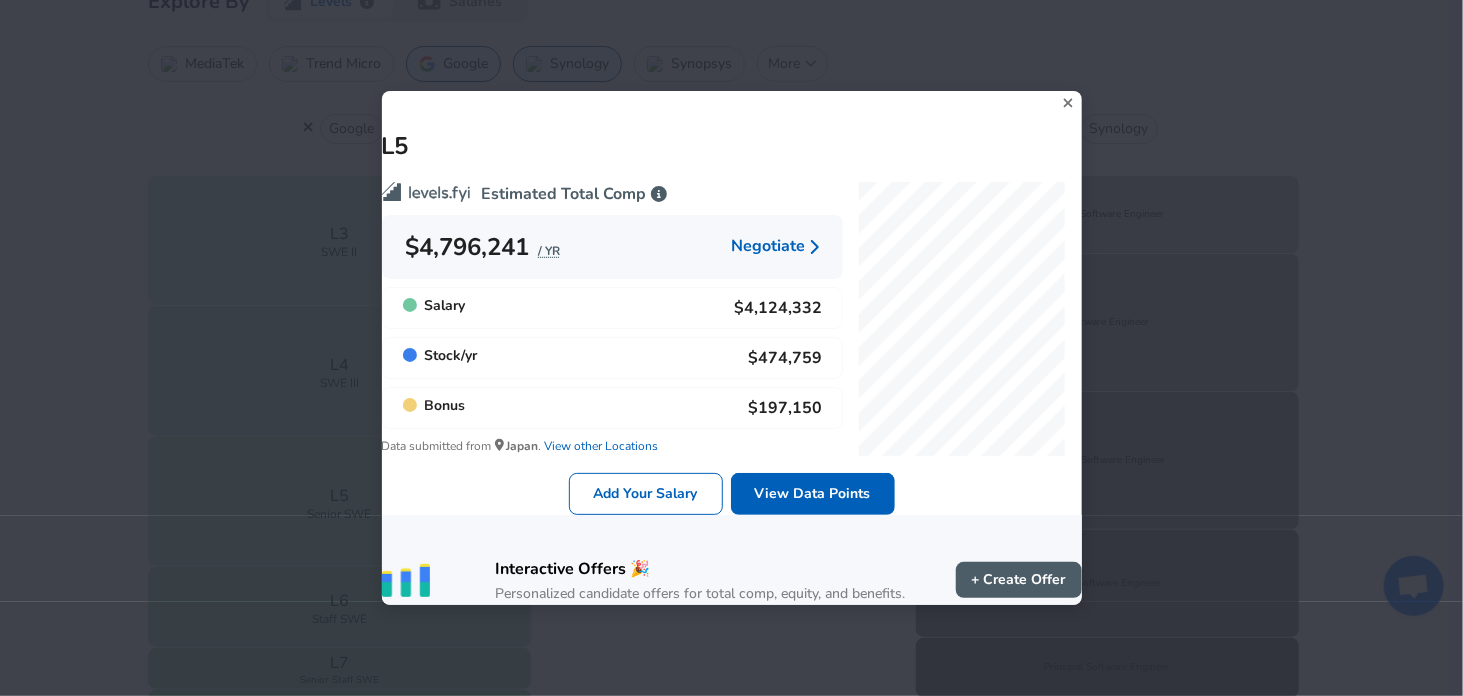 click 